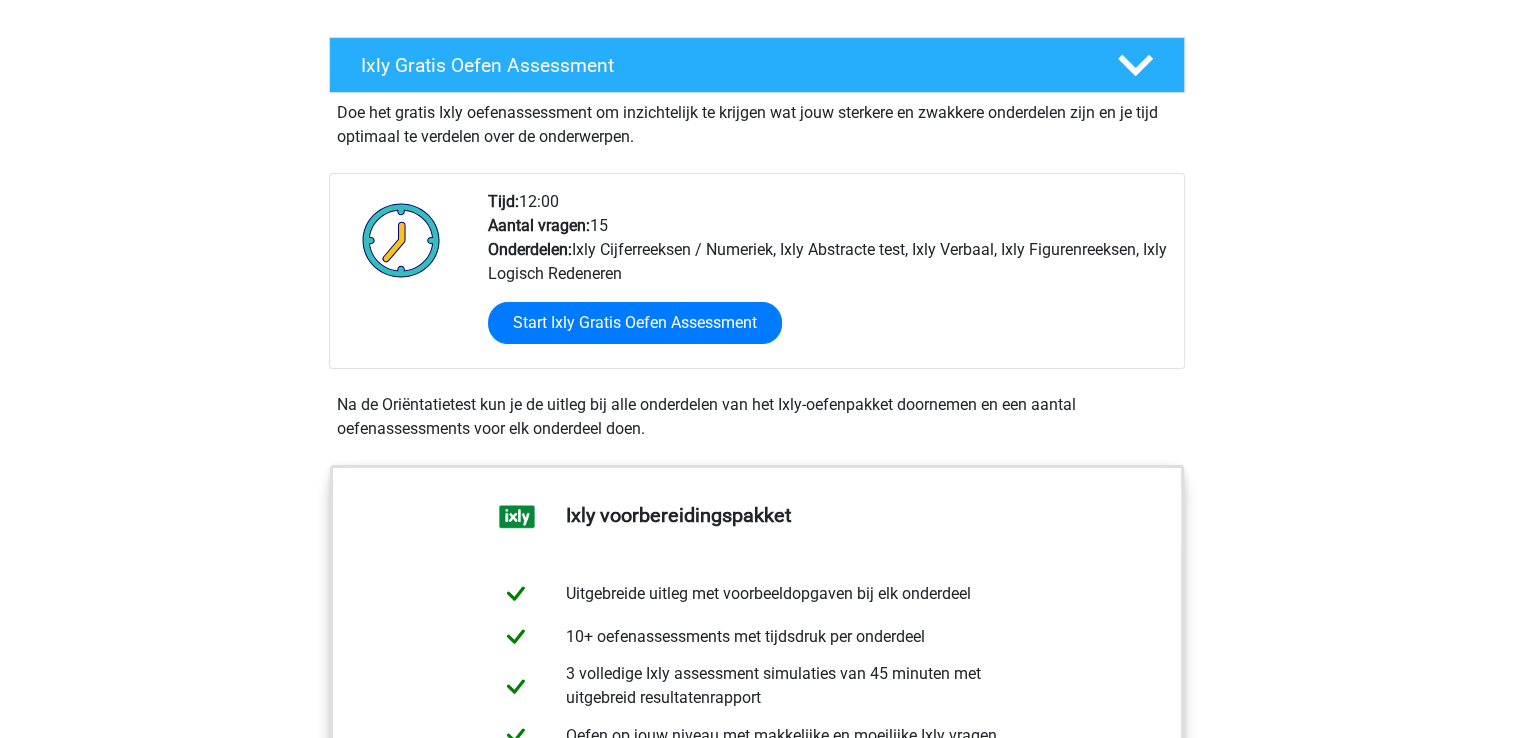scroll, scrollTop: 400, scrollLeft: 0, axis: vertical 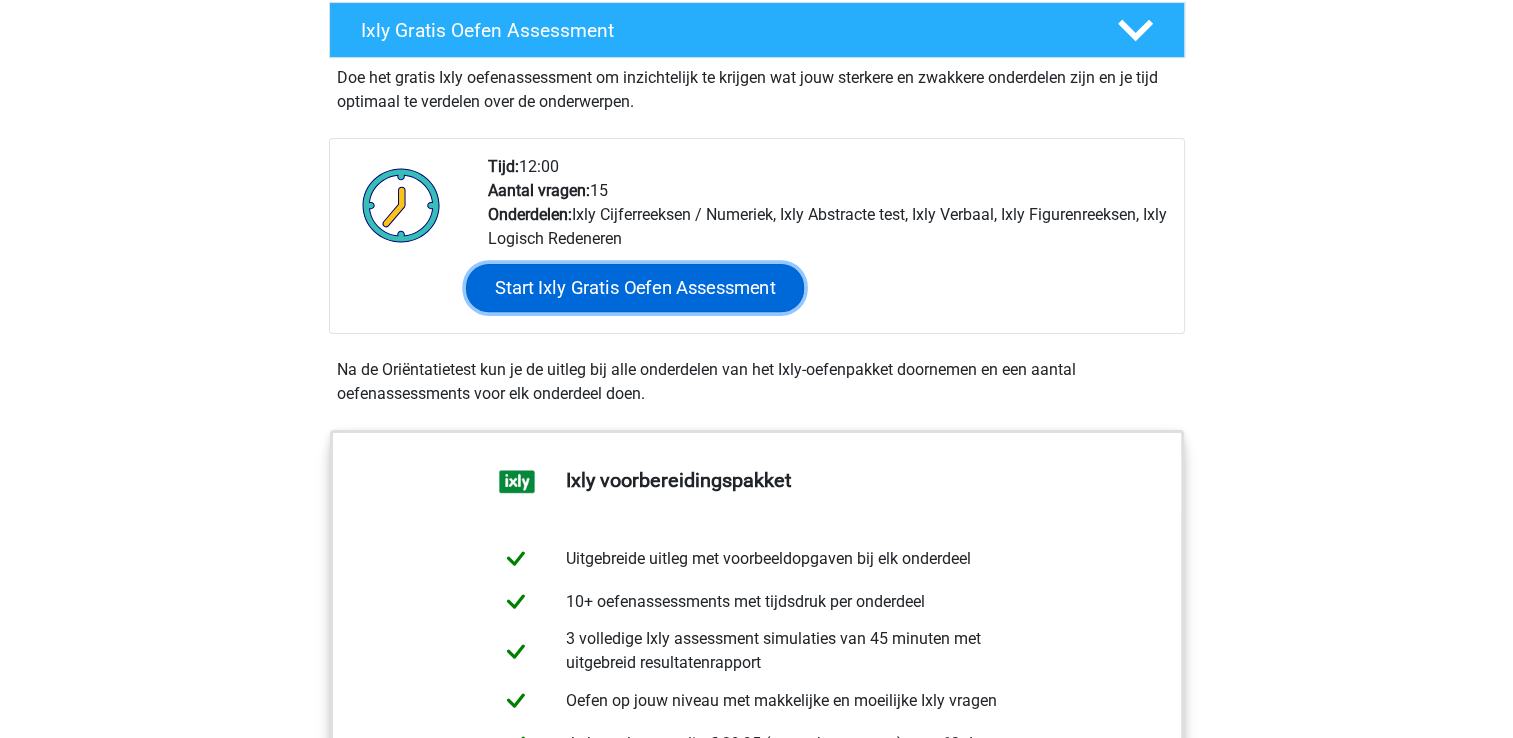 click on "Start Ixly Gratis Oefen Assessment" at bounding box center [634, 288] 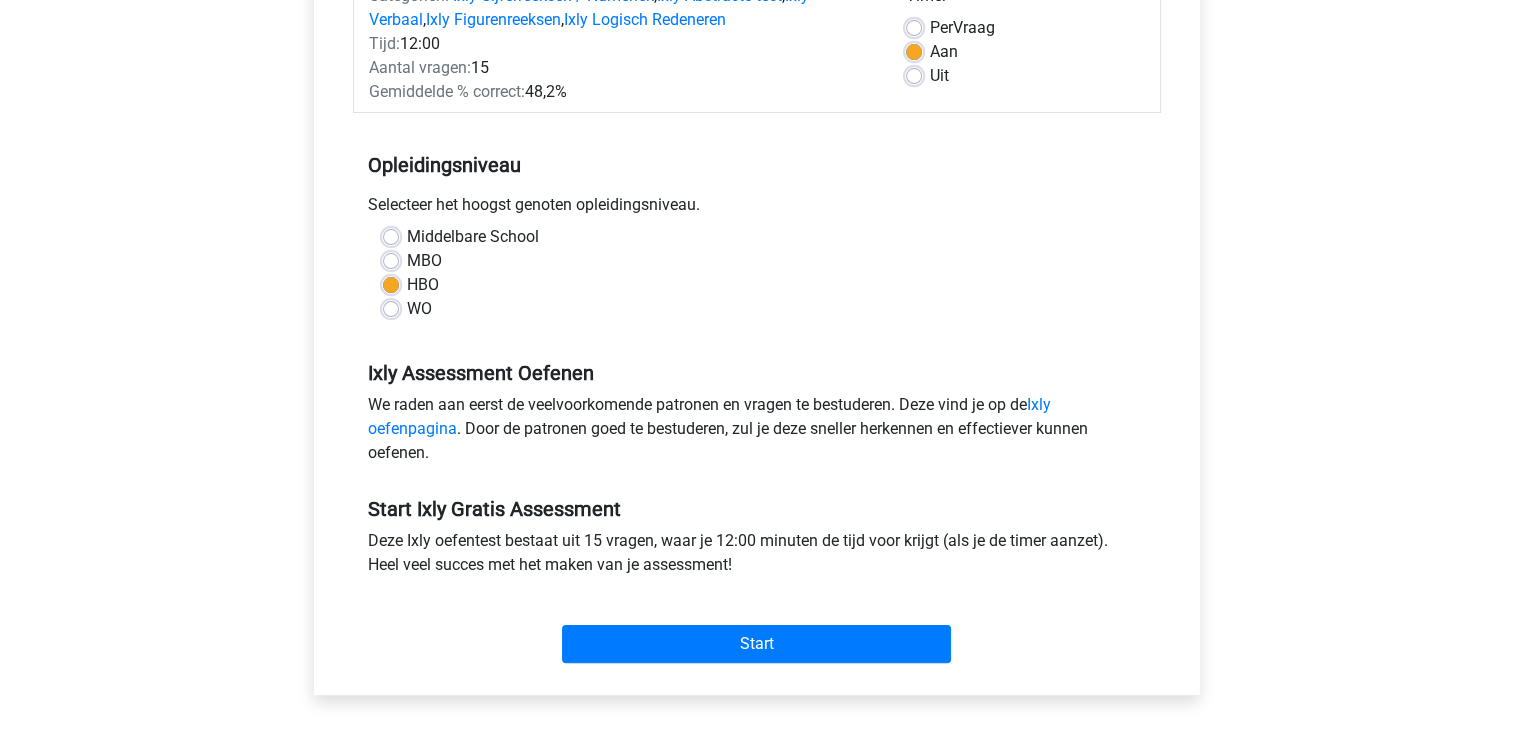 scroll, scrollTop: 400, scrollLeft: 0, axis: vertical 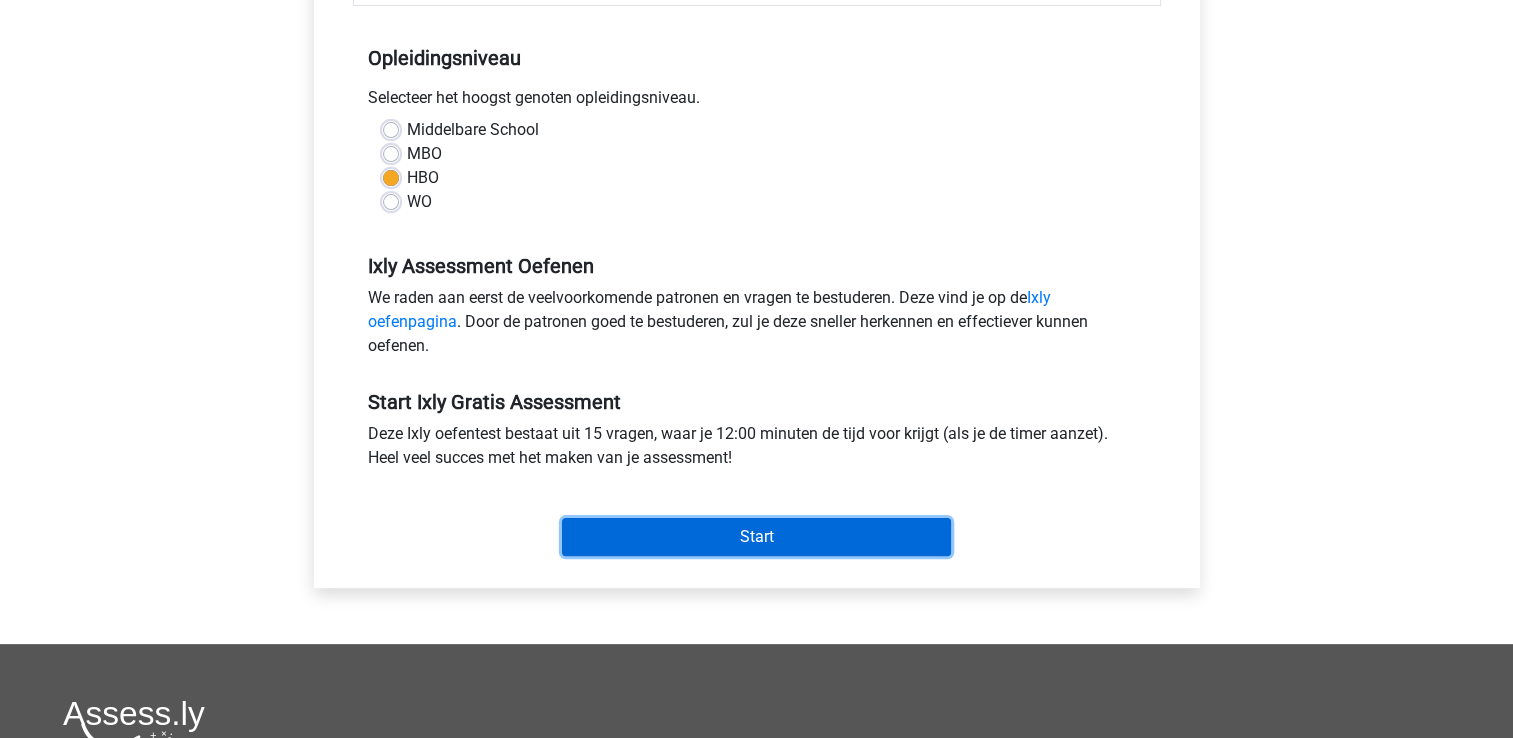 click on "Start" at bounding box center (756, 537) 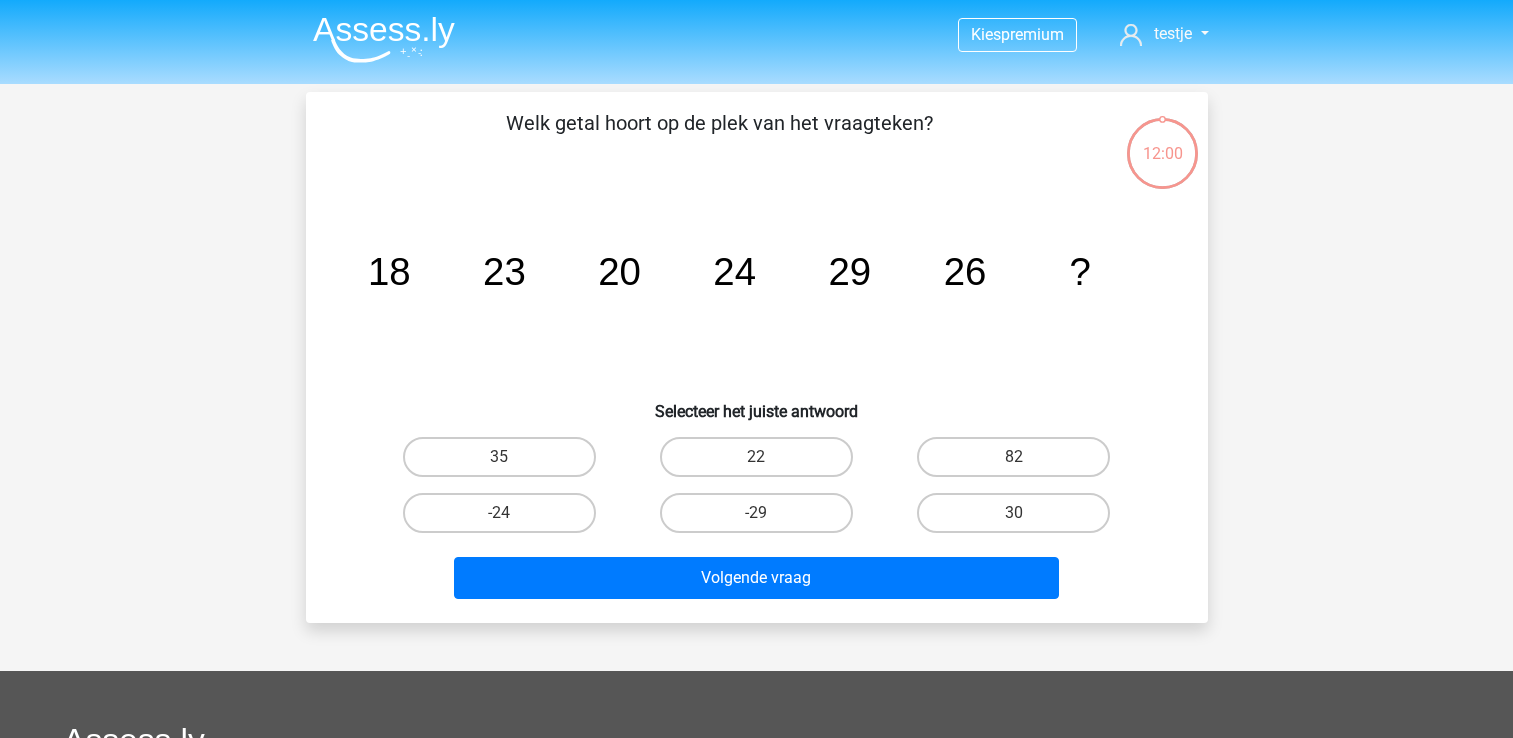 scroll, scrollTop: 0, scrollLeft: 0, axis: both 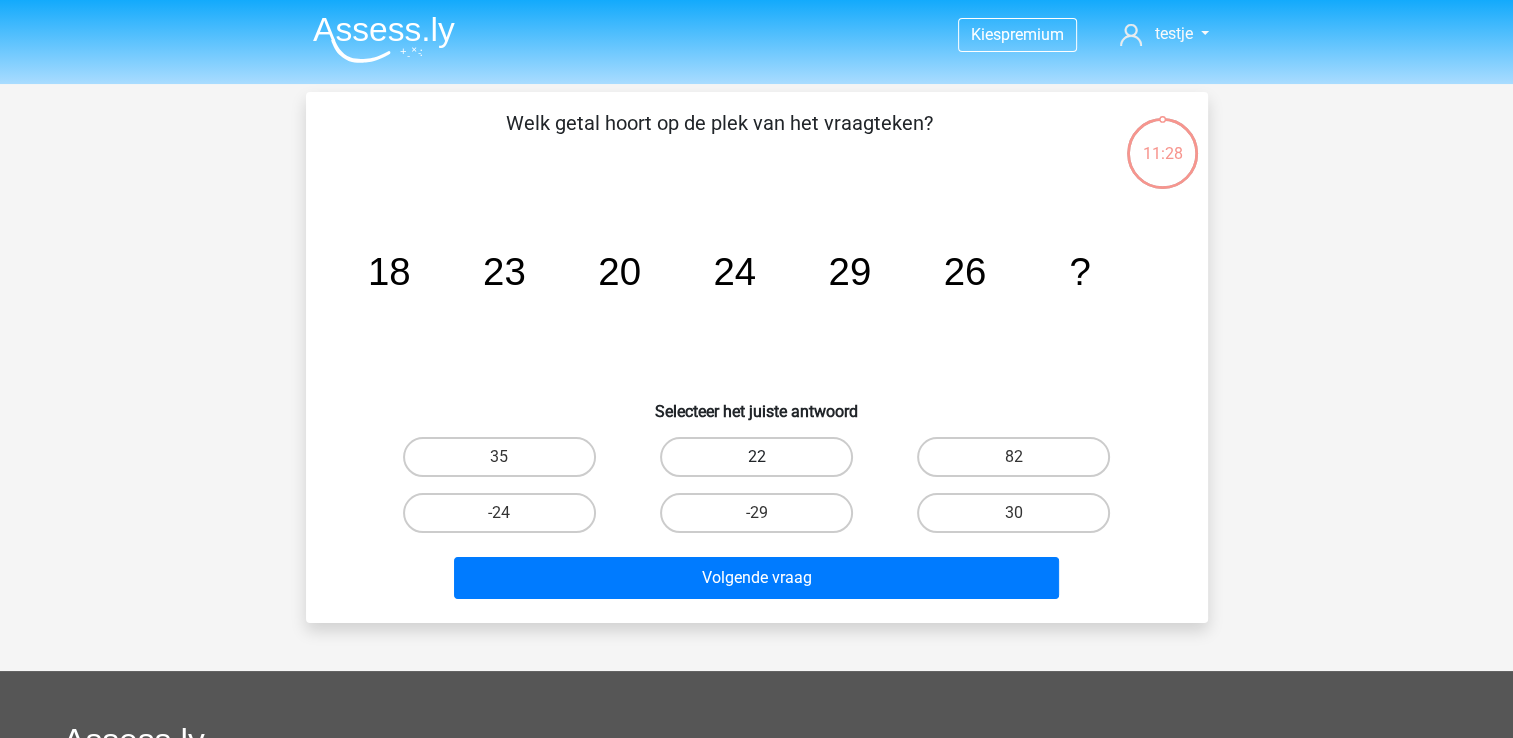 click on "22" at bounding box center (756, 457) 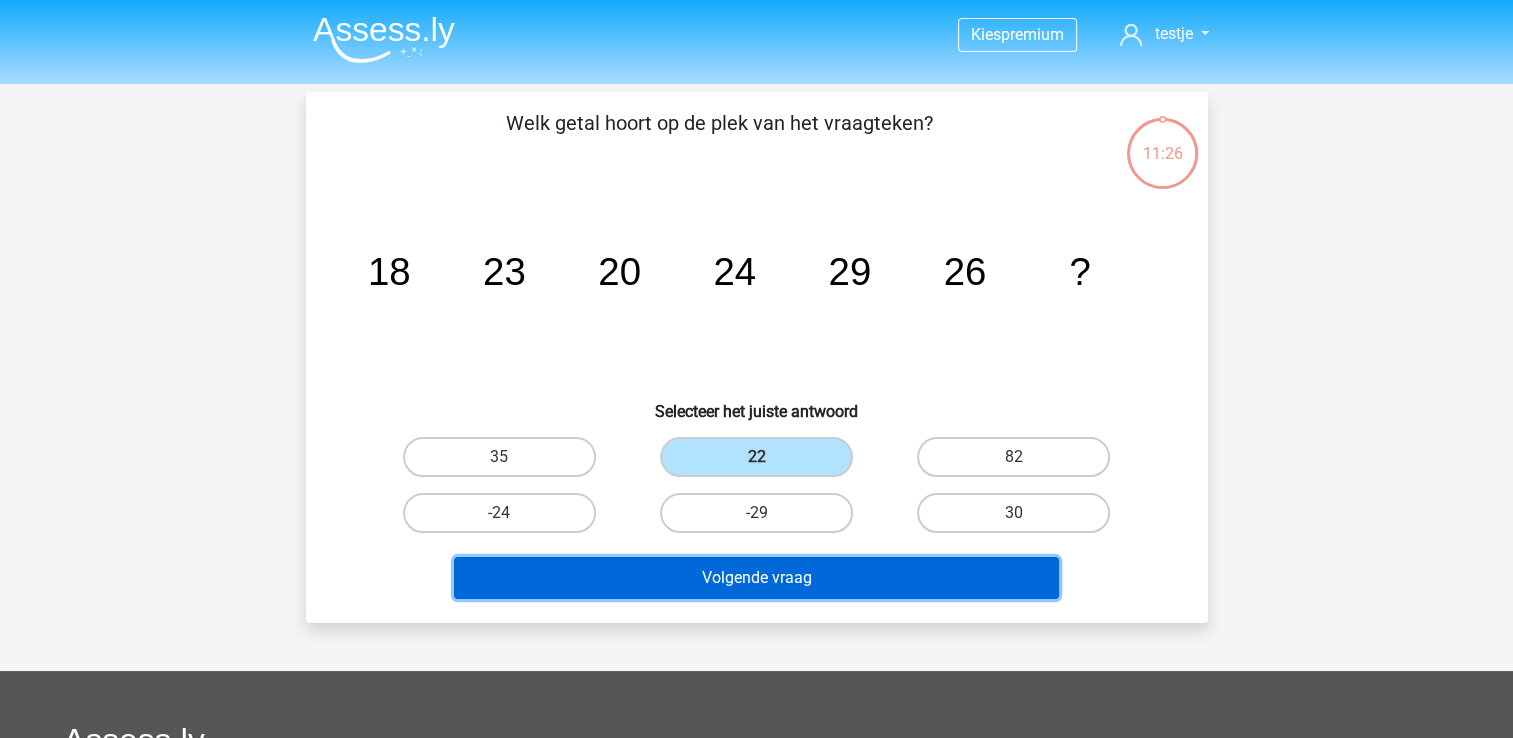 click on "Volgende vraag" at bounding box center [756, 578] 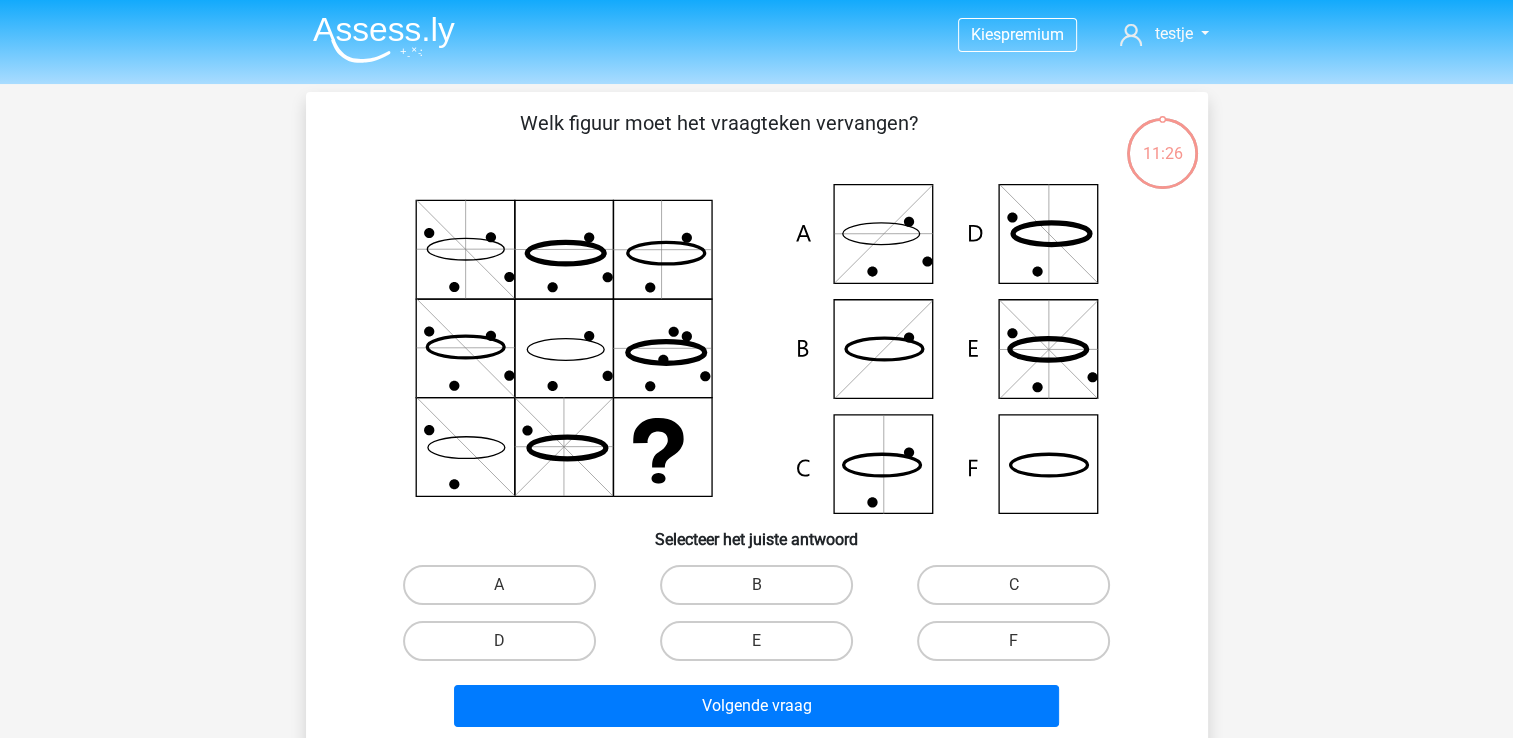 scroll, scrollTop: 92, scrollLeft: 0, axis: vertical 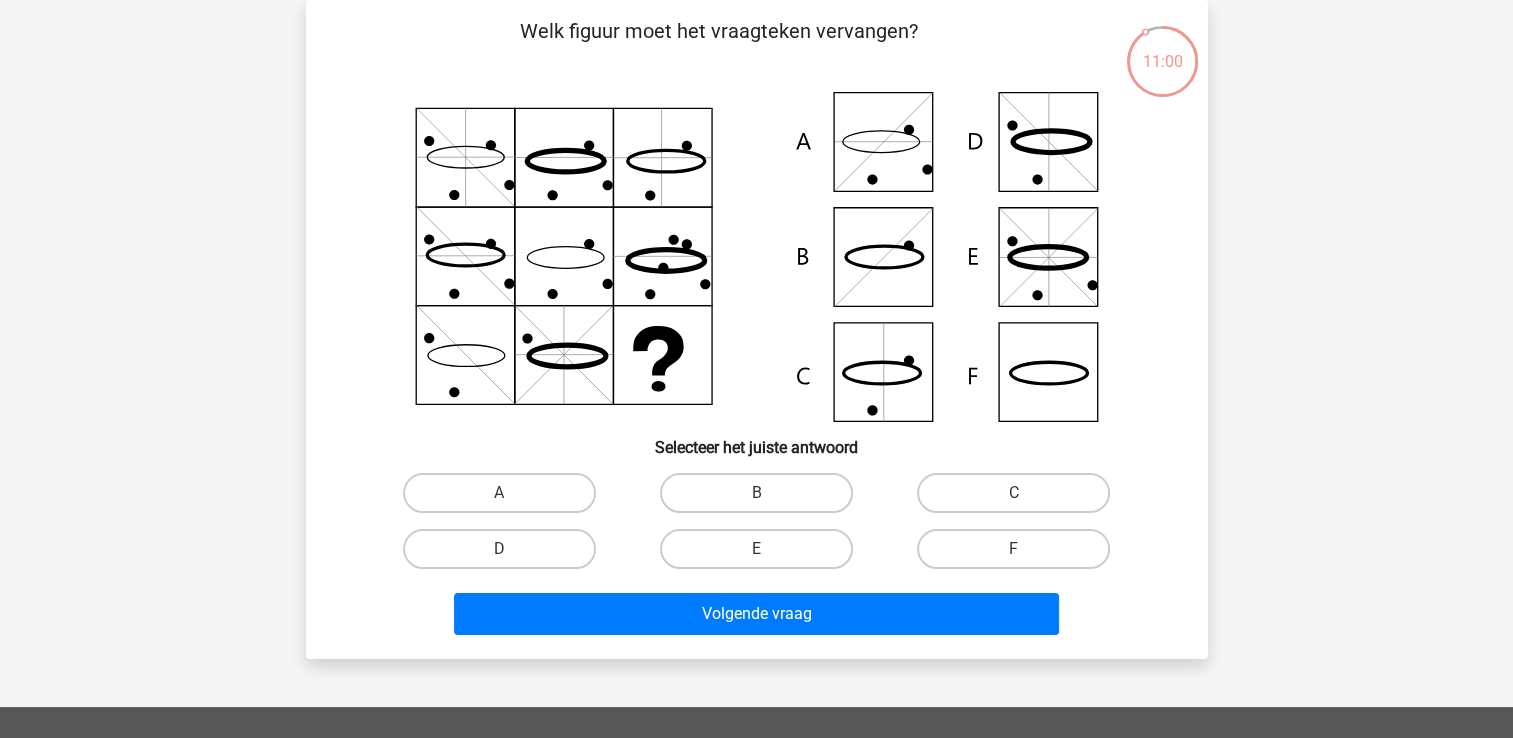click 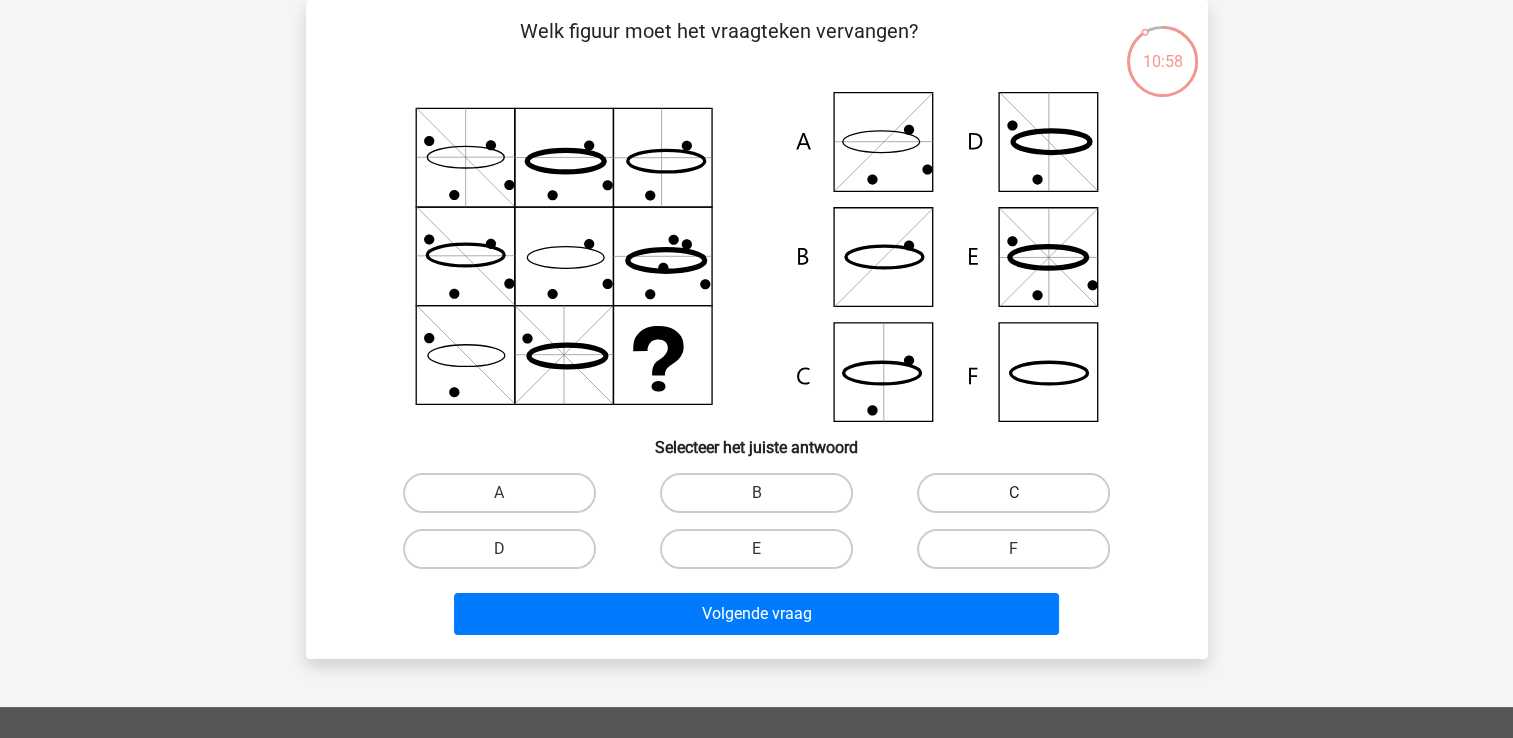 click on "C" at bounding box center (1013, 493) 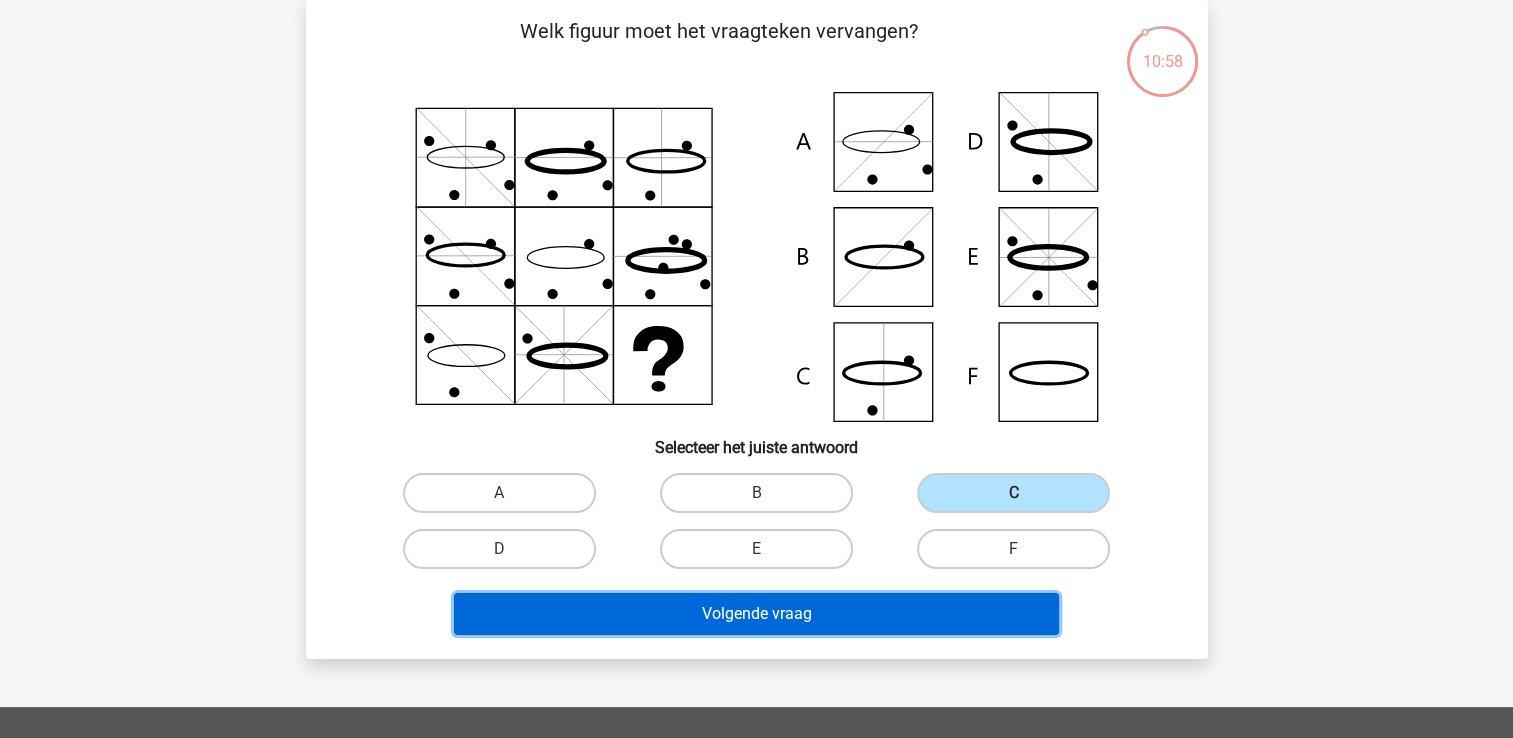 click on "Volgende vraag" at bounding box center [756, 614] 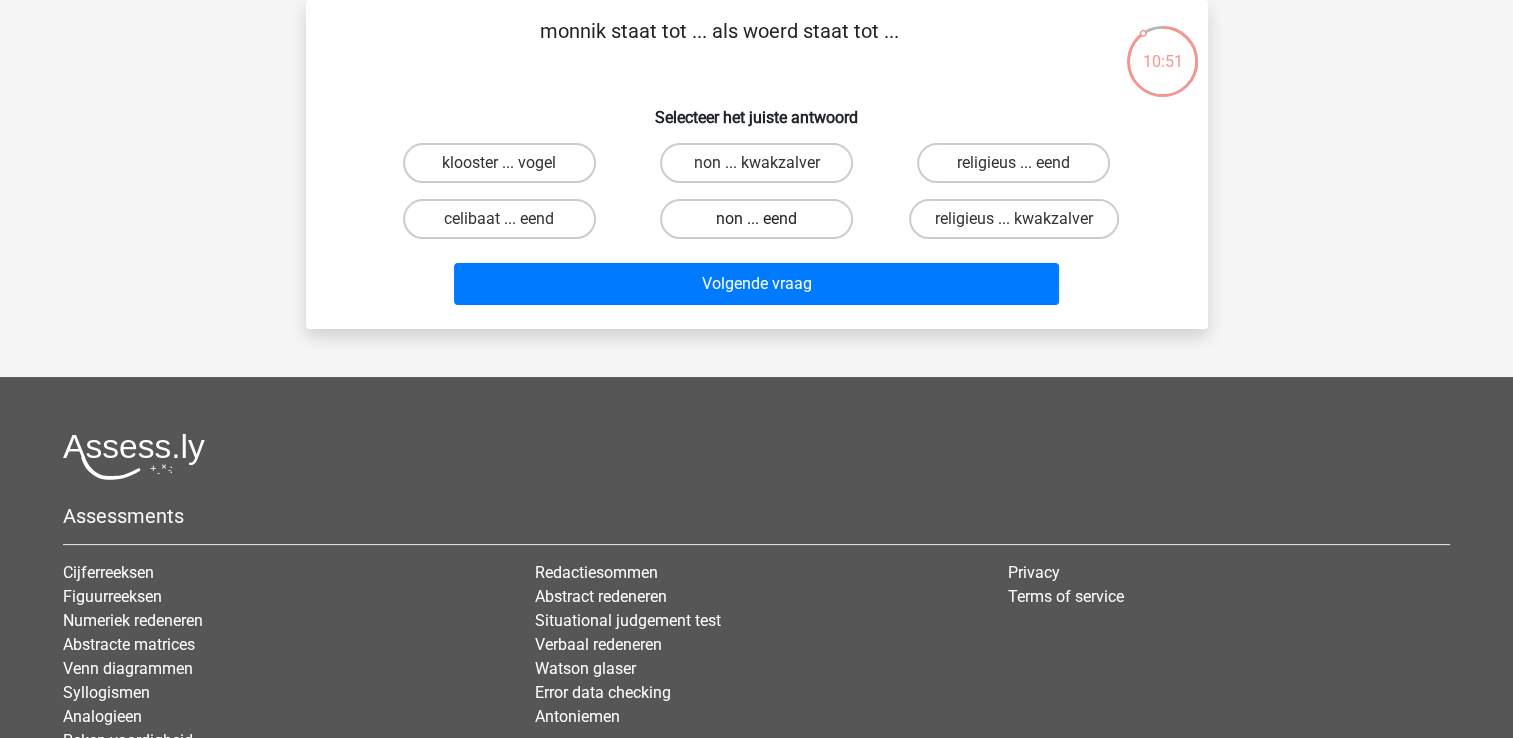 click on "non ... eend" at bounding box center [756, 219] 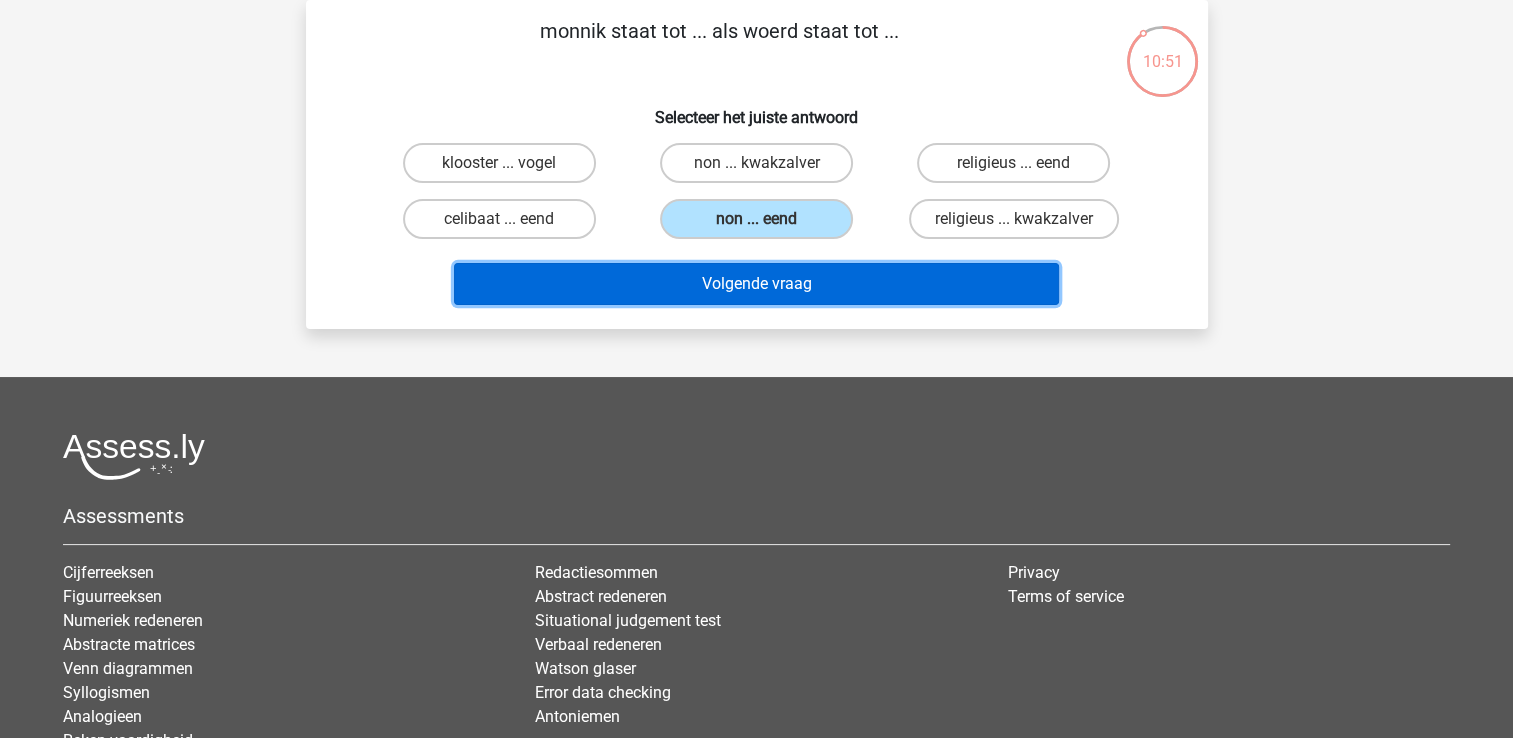 click on "Volgende vraag" at bounding box center [756, 284] 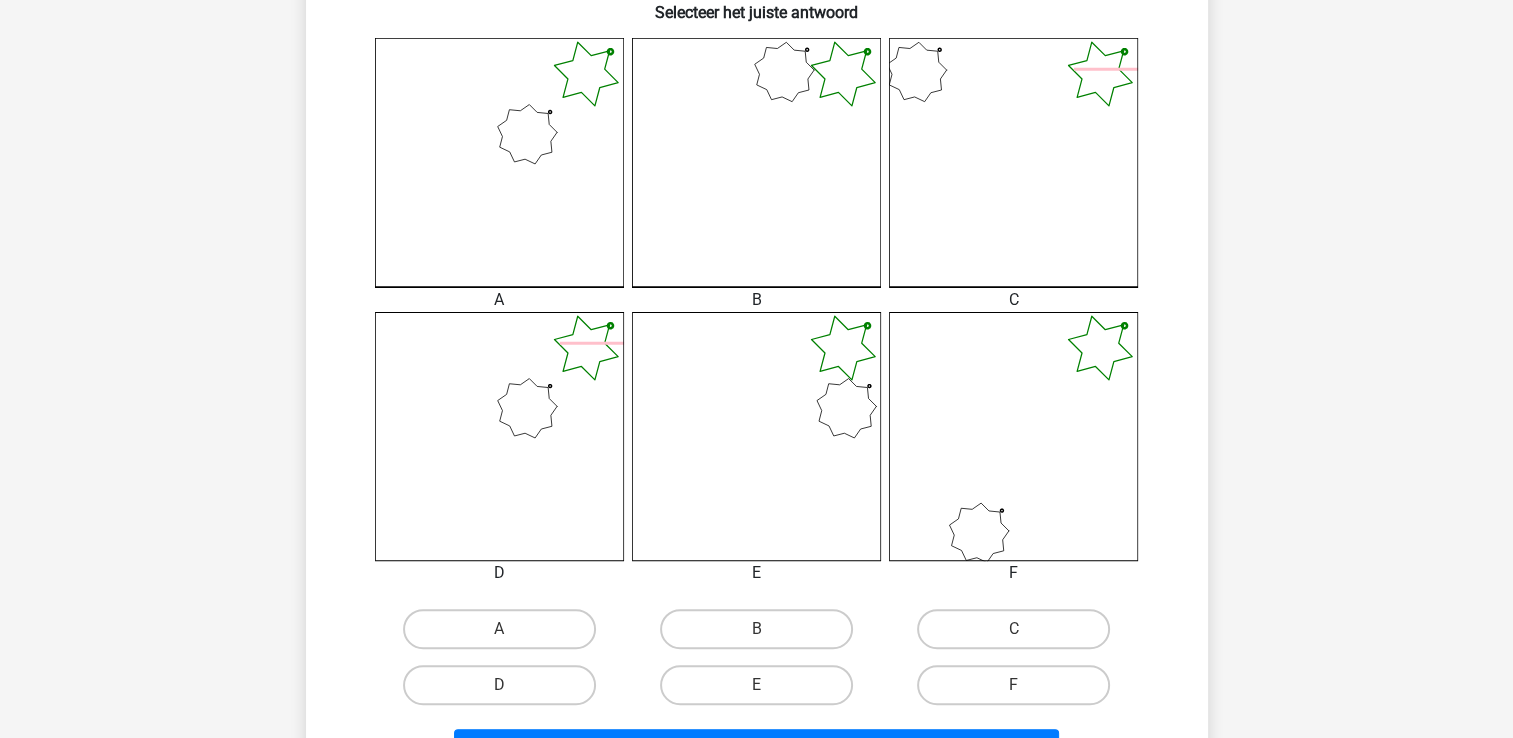 scroll, scrollTop: 492, scrollLeft: 0, axis: vertical 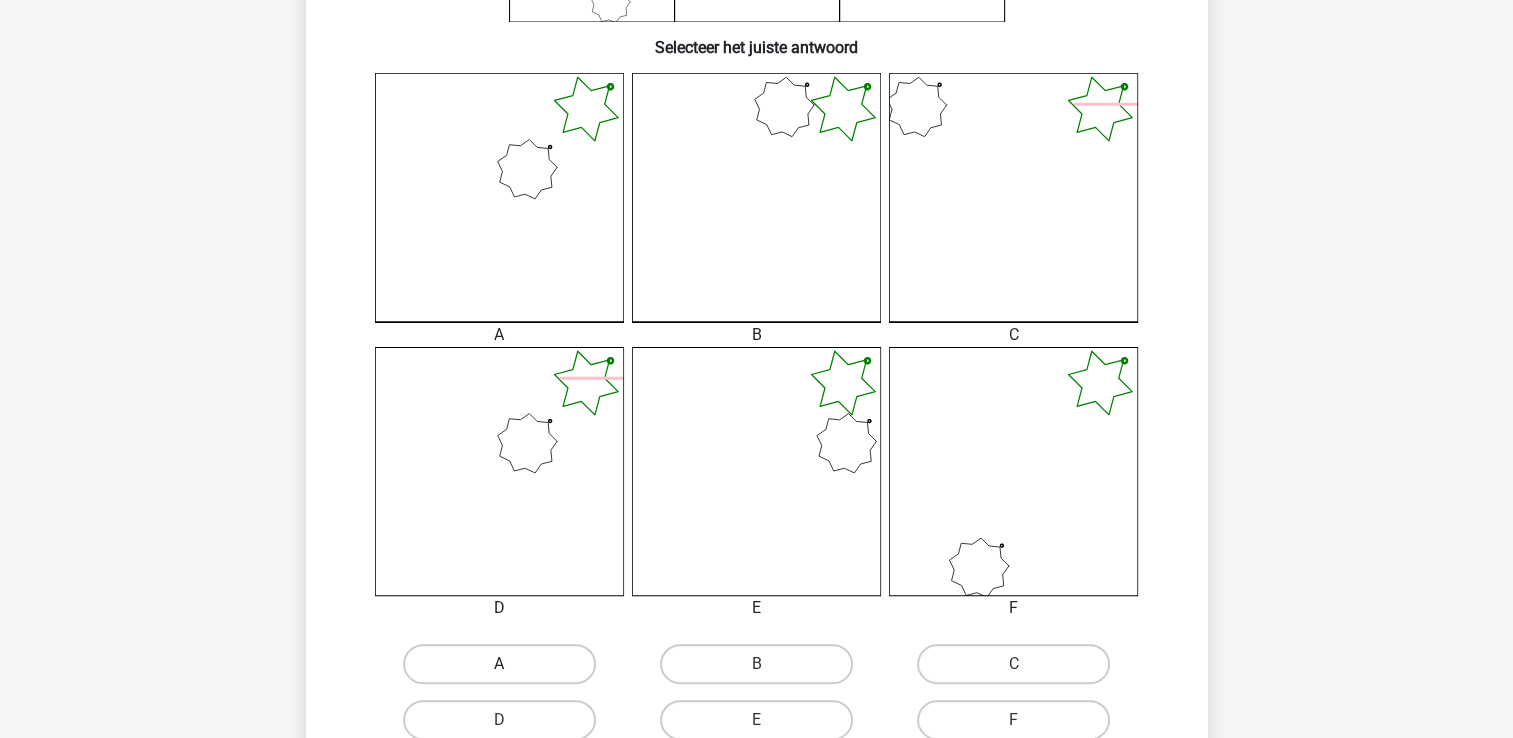 click on "A" at bounding box center (499, 664) 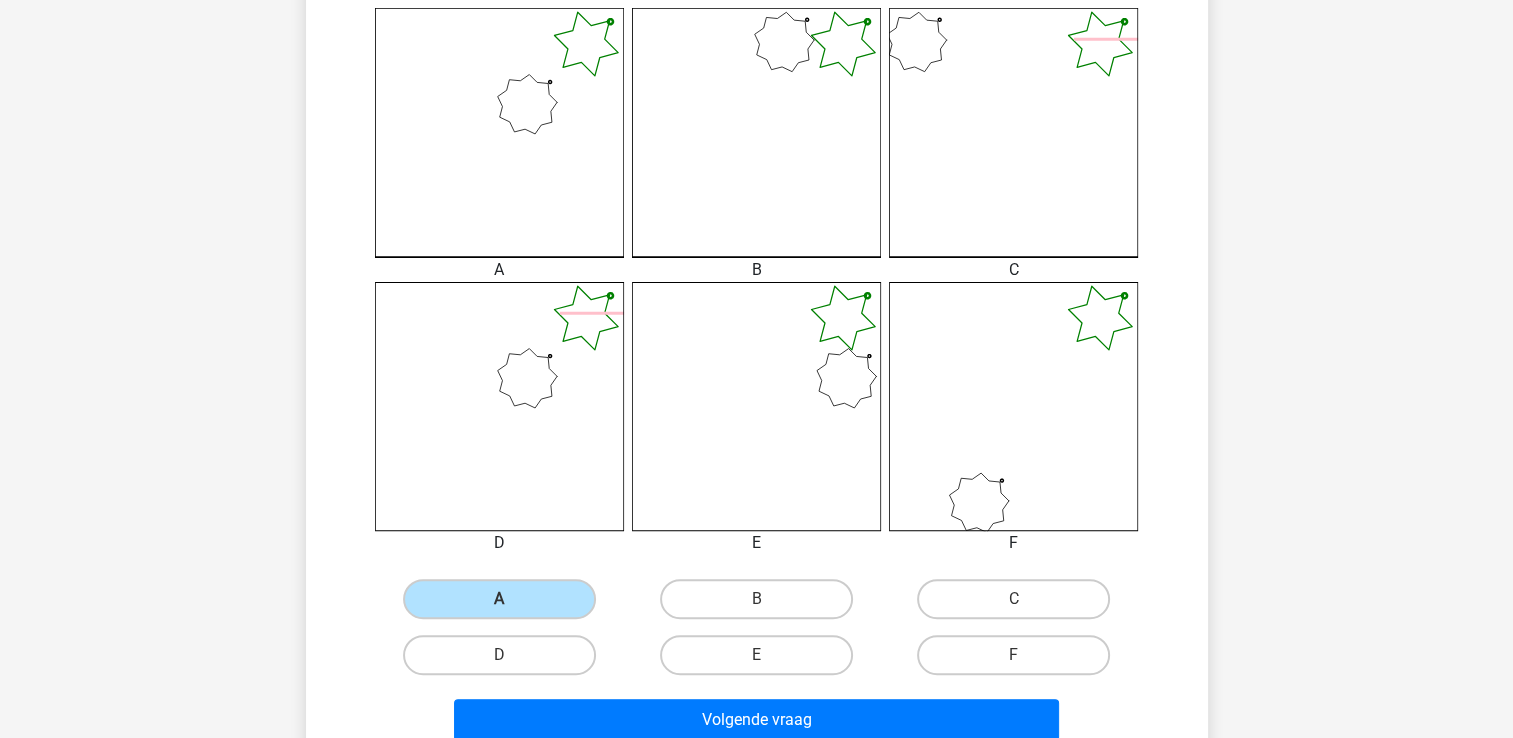 scroll, scrollTop: 592, scrollLeft: 0, axis: vertical 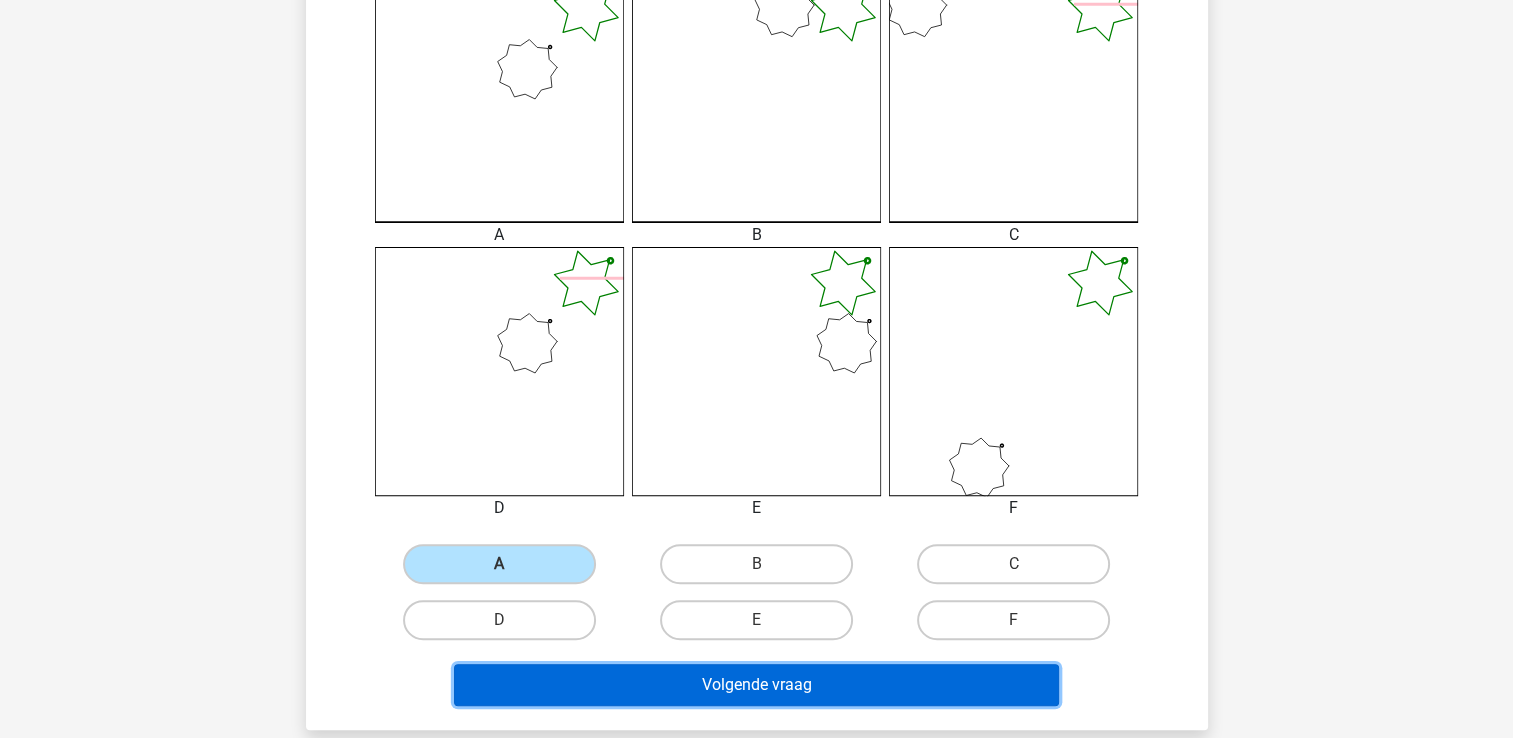 click on "Volgende vraag" at bounding box center (756, 685) 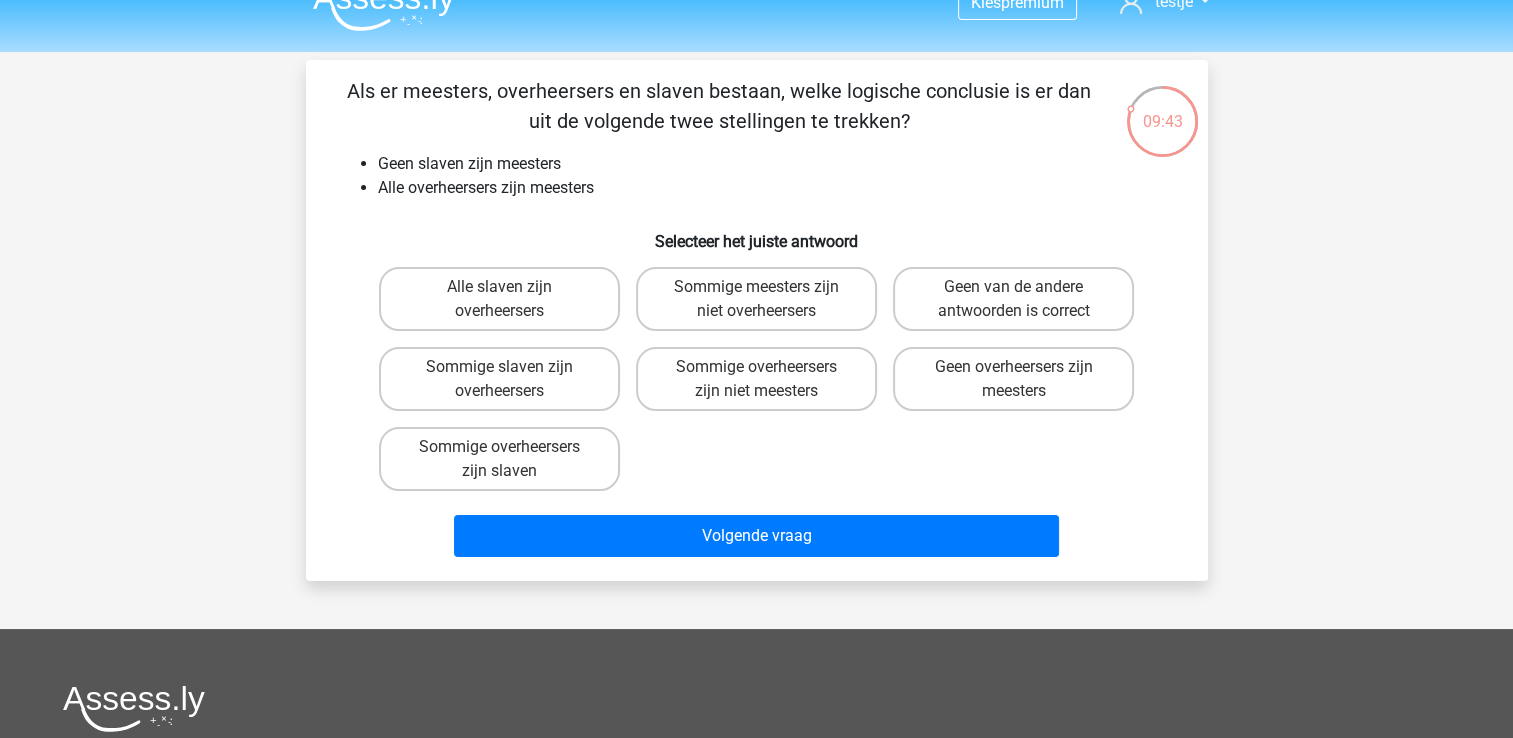 scroll, scrollTop: 0, scrollLeft: 0, axis: both 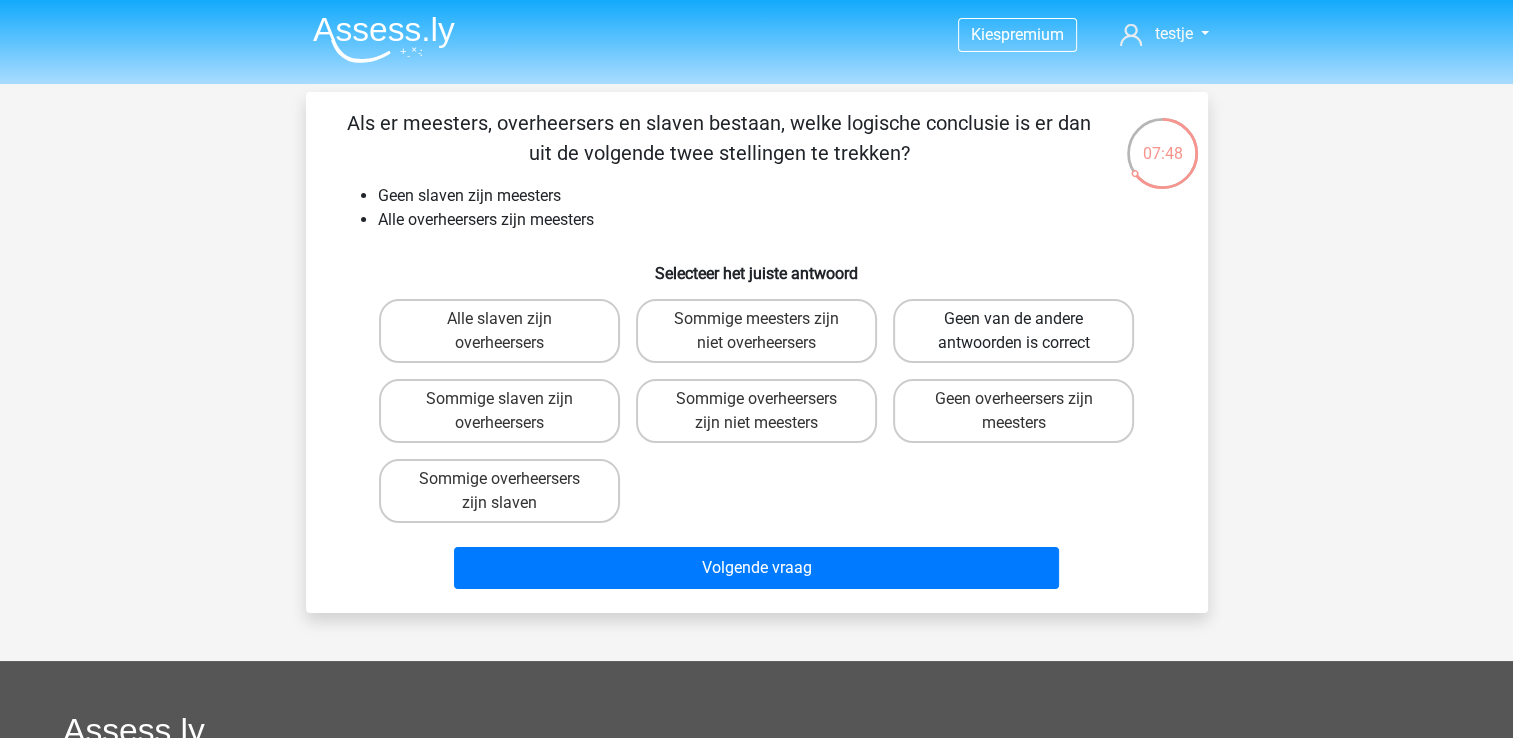 click on "Geen van de andere antwoorden is correct" at bounding box center [1013, 331] 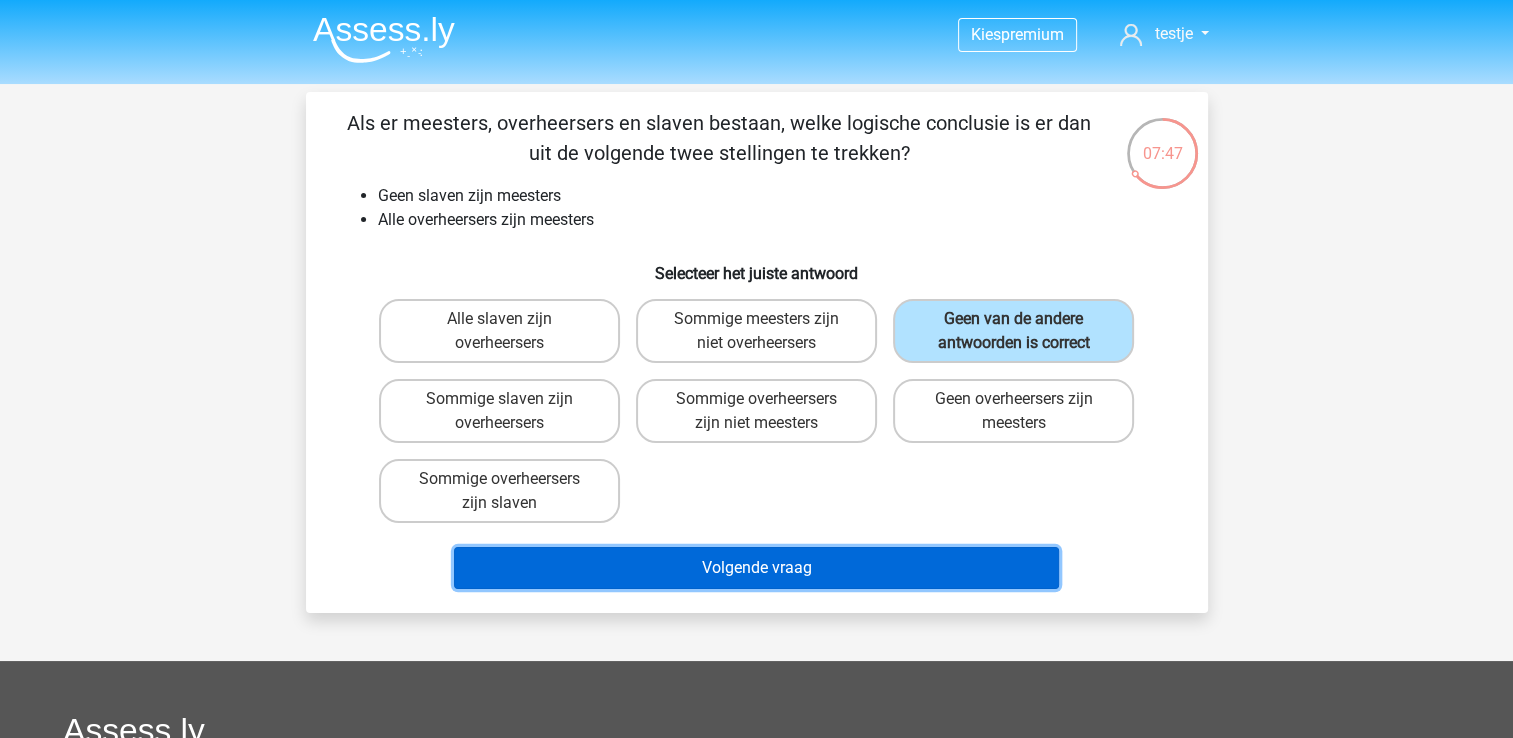 click on "Volgende vraag" at bounding box center (756, 568) 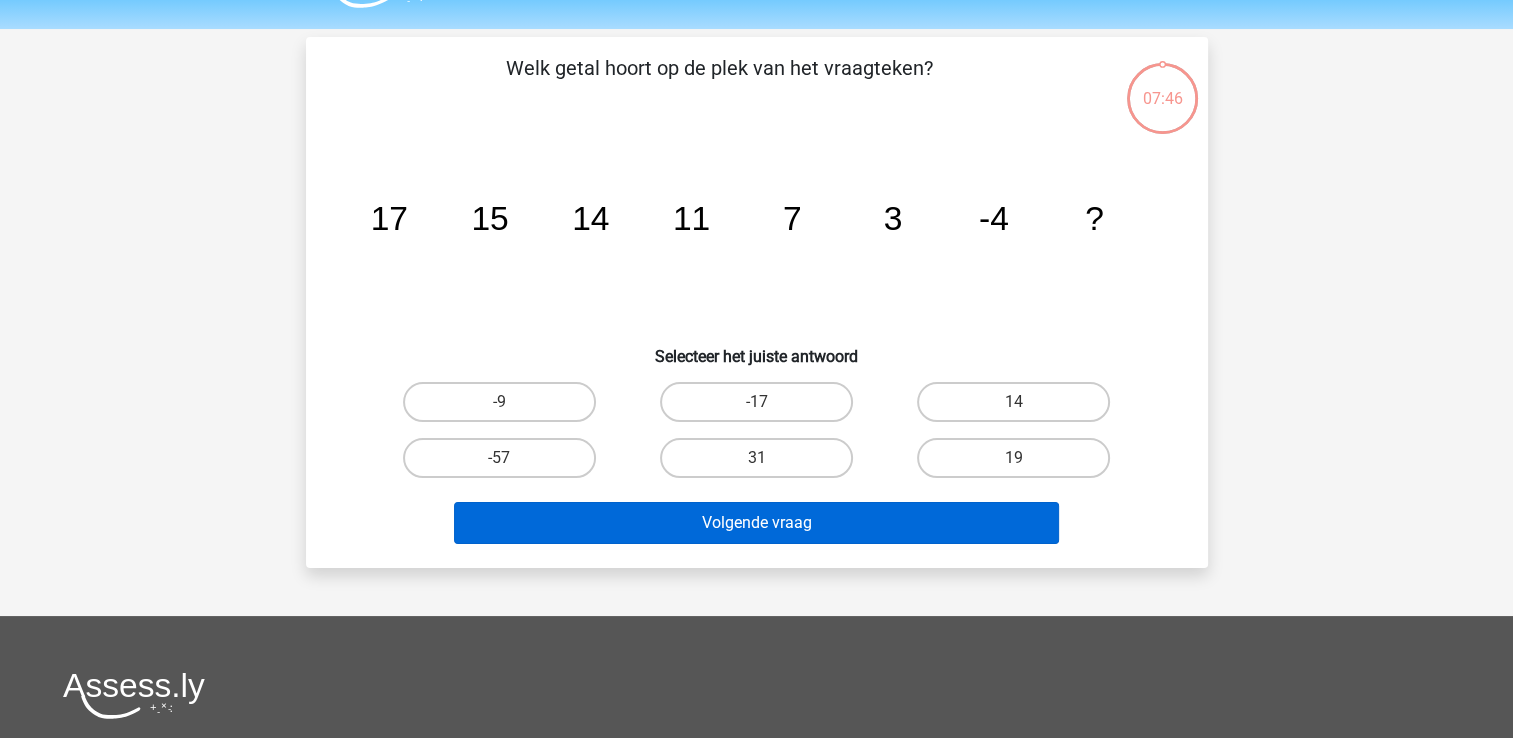 scroll, scrollTop: 92, scrollLeft: 0, axis: vertical 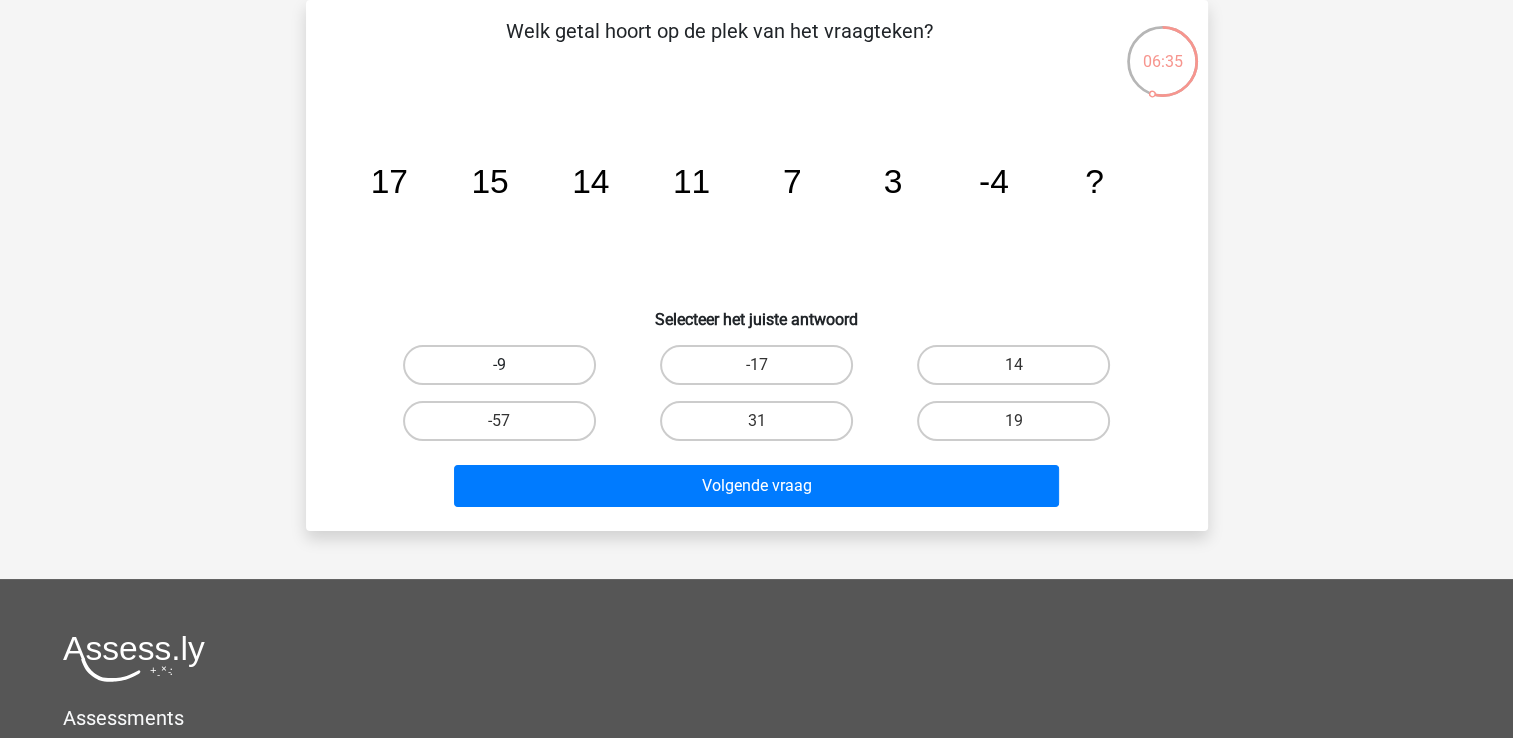 click on "-9" at bounding box center [499, 365] 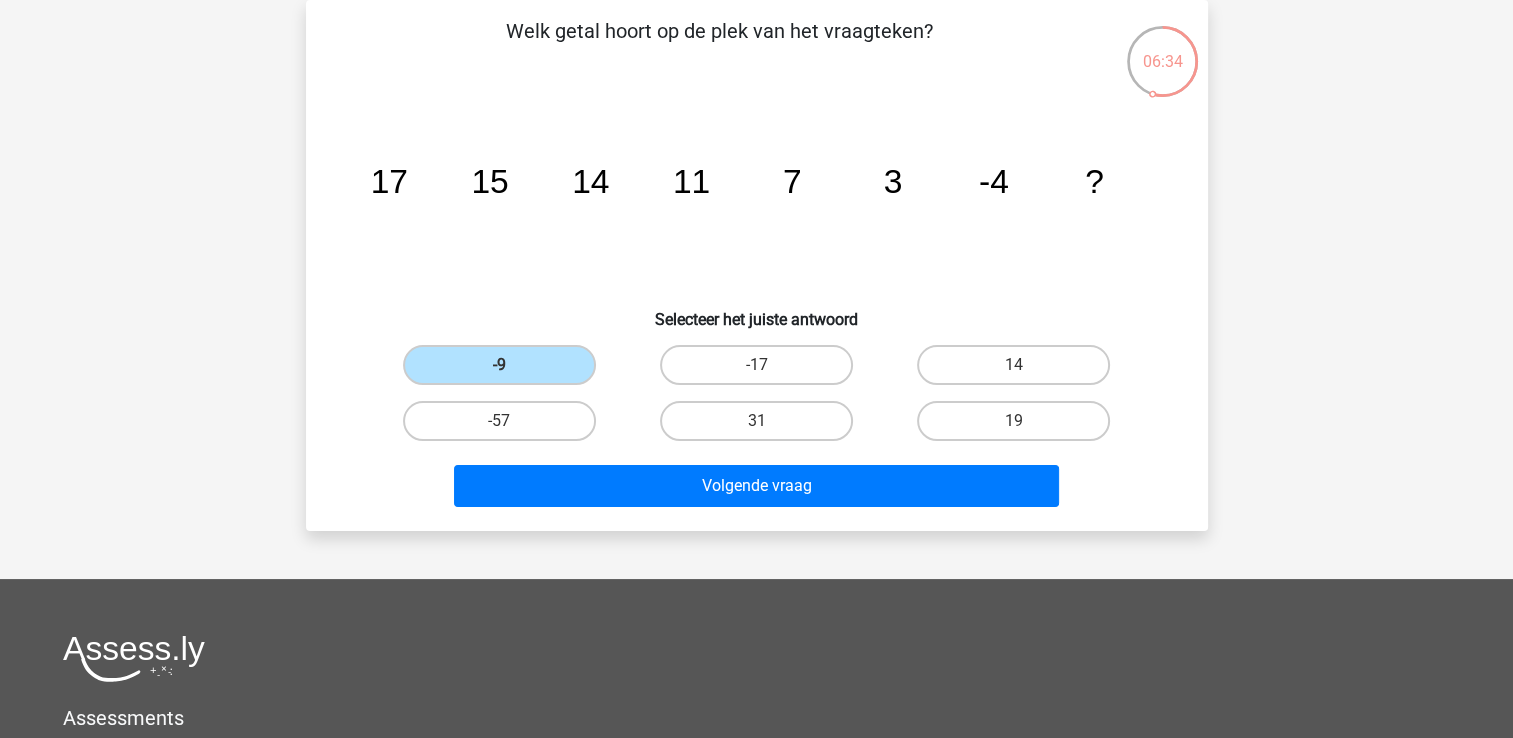 click on "Volgende vraag" at bounding box center (757, 490) 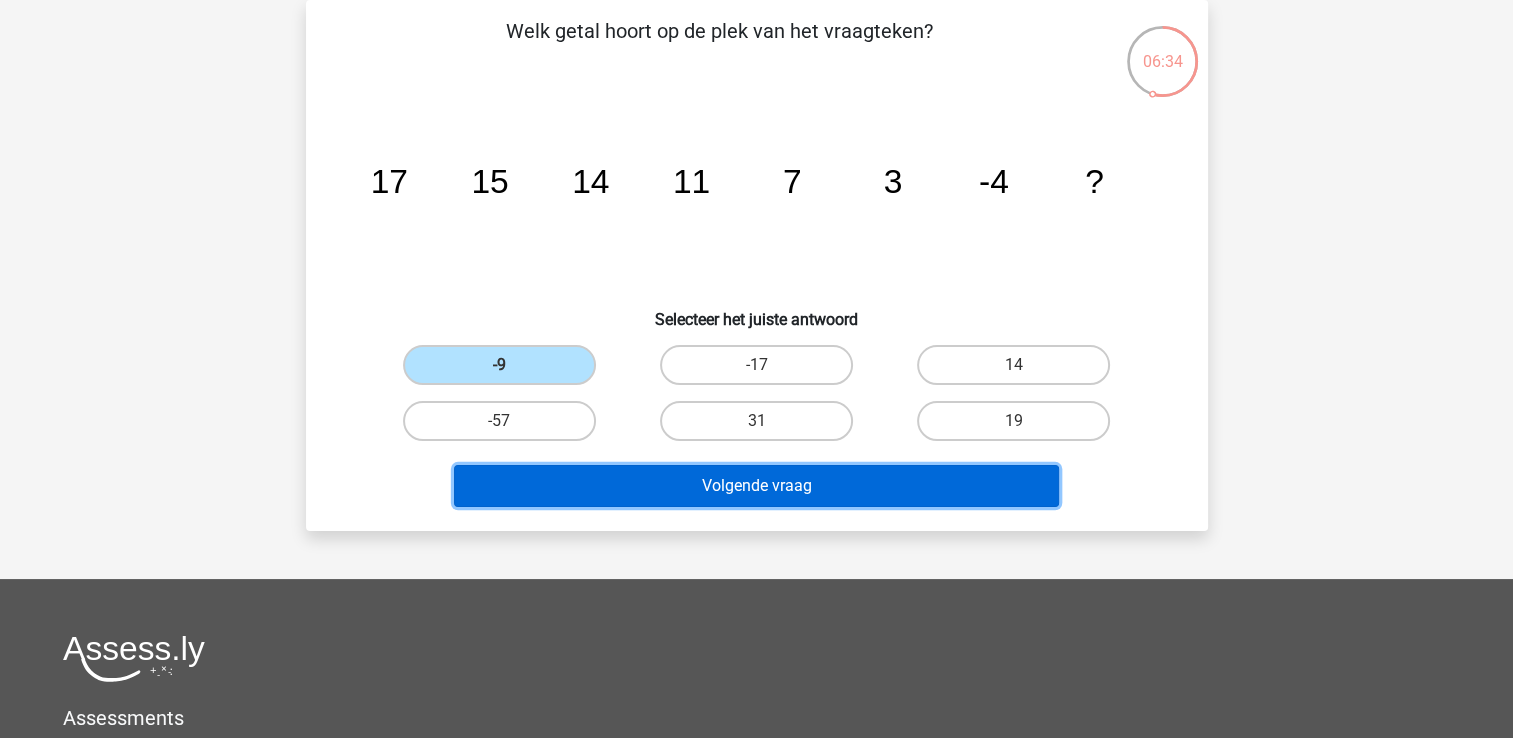 click on "Volgende vraag" at bounding box center [756, 486] 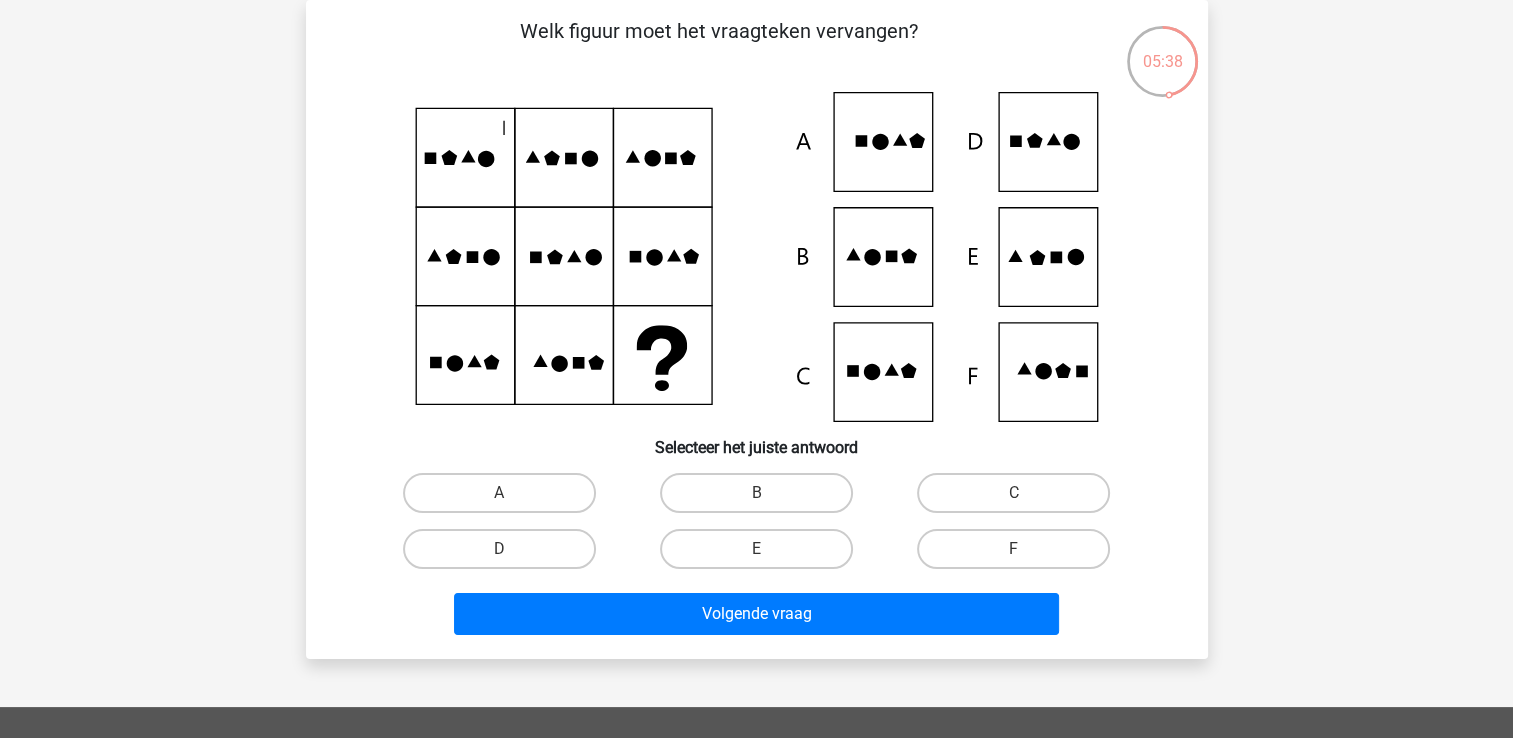 click 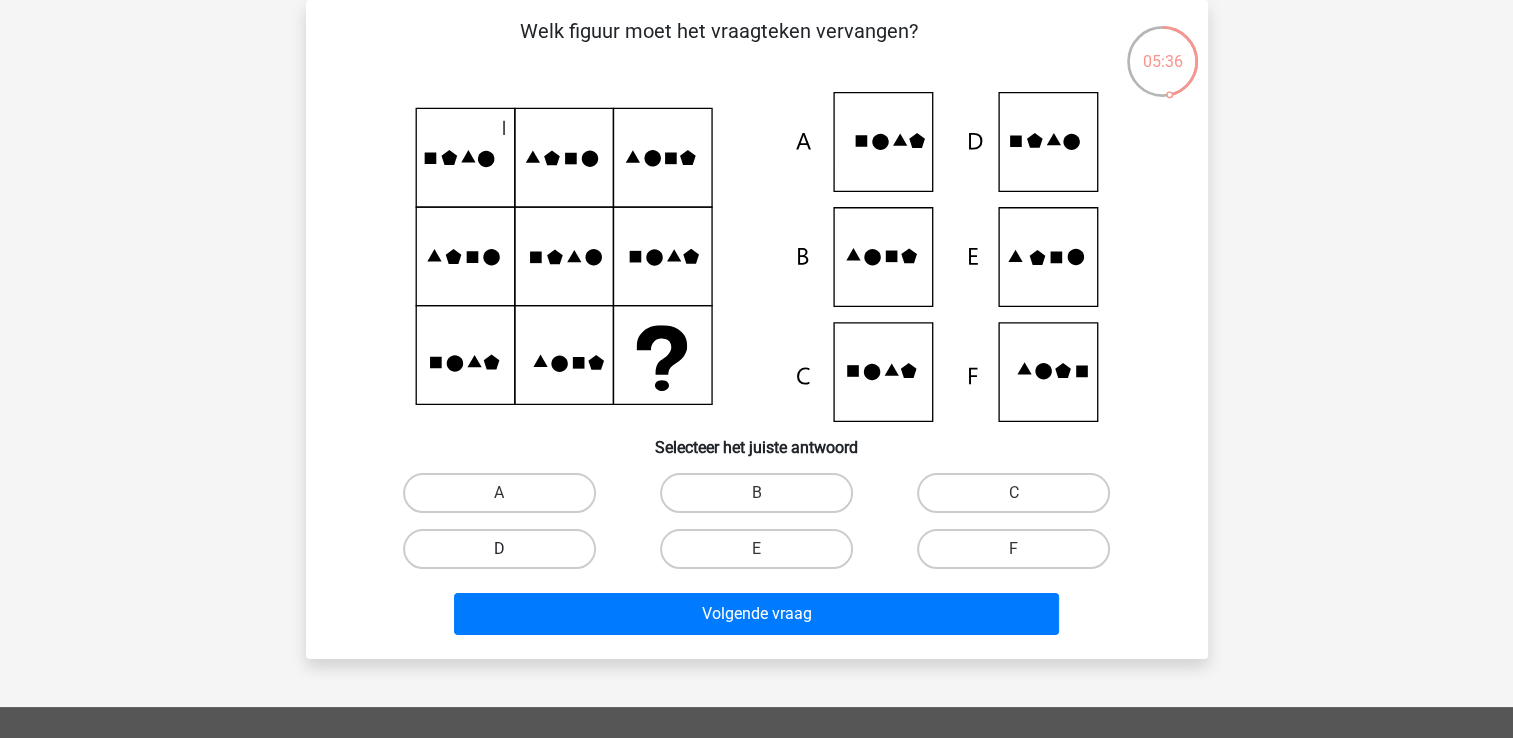 click on "D" at bounding box center [499, 549] 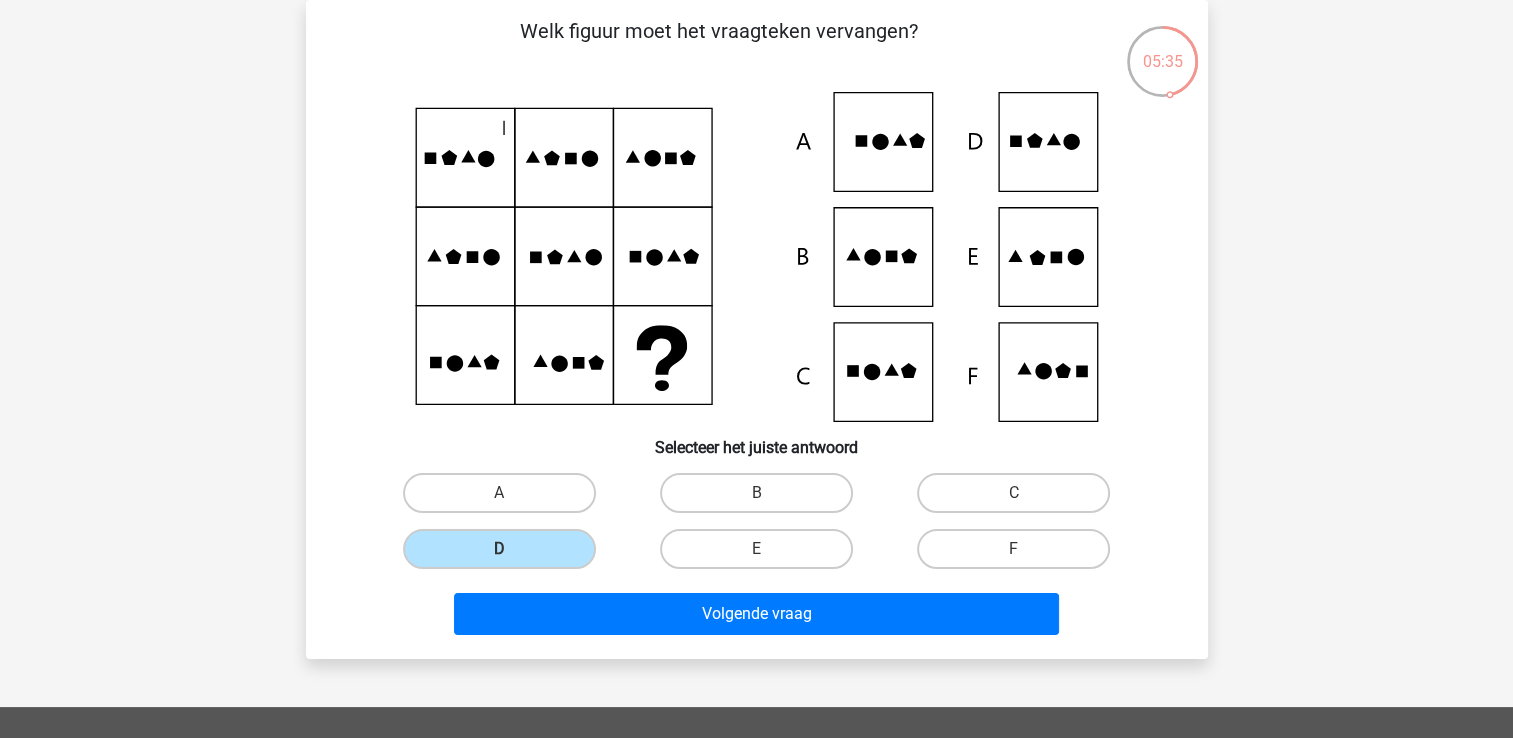 click on "Volgende vraag" at bounding box center (757, 618) 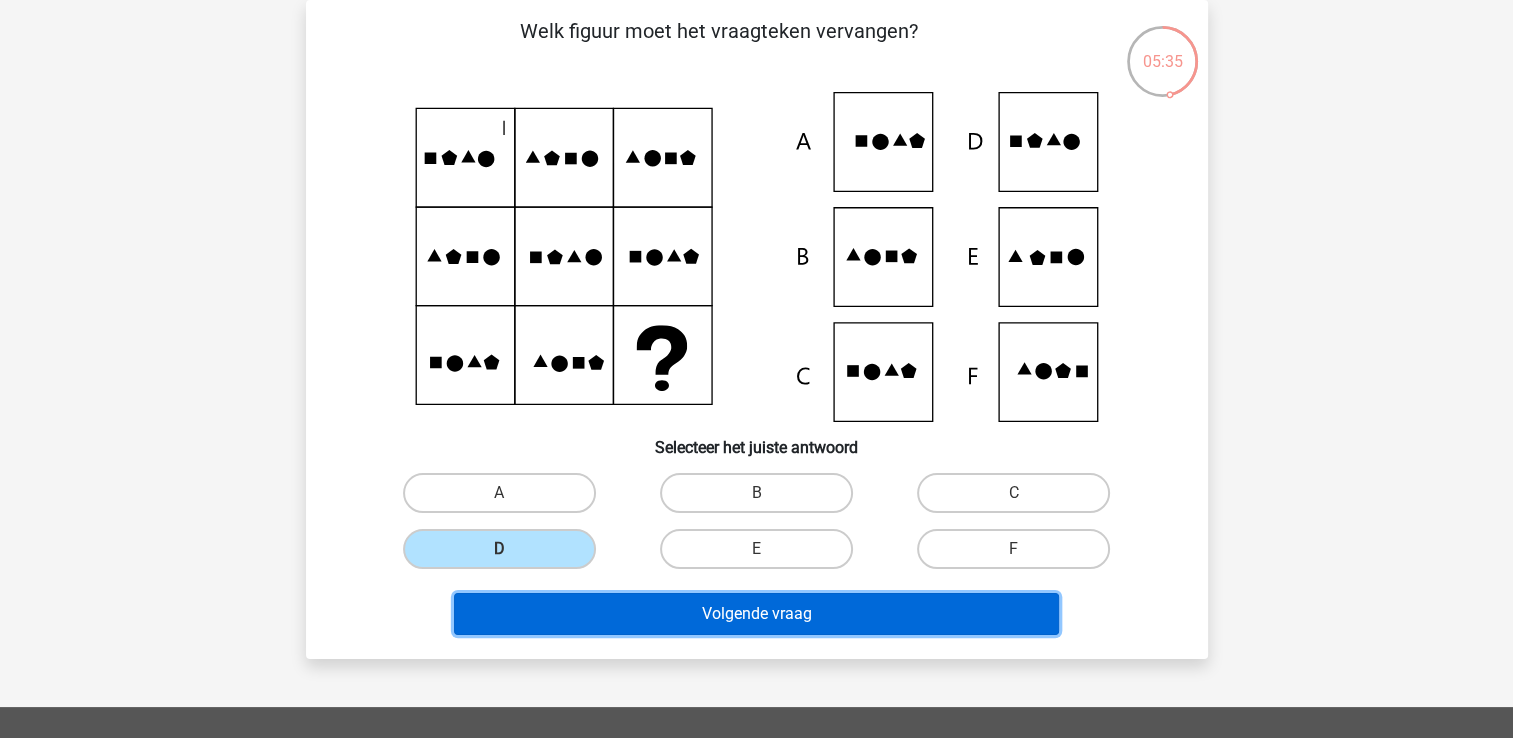 click on "Volgende vraag" at bounding box center [756, 614] 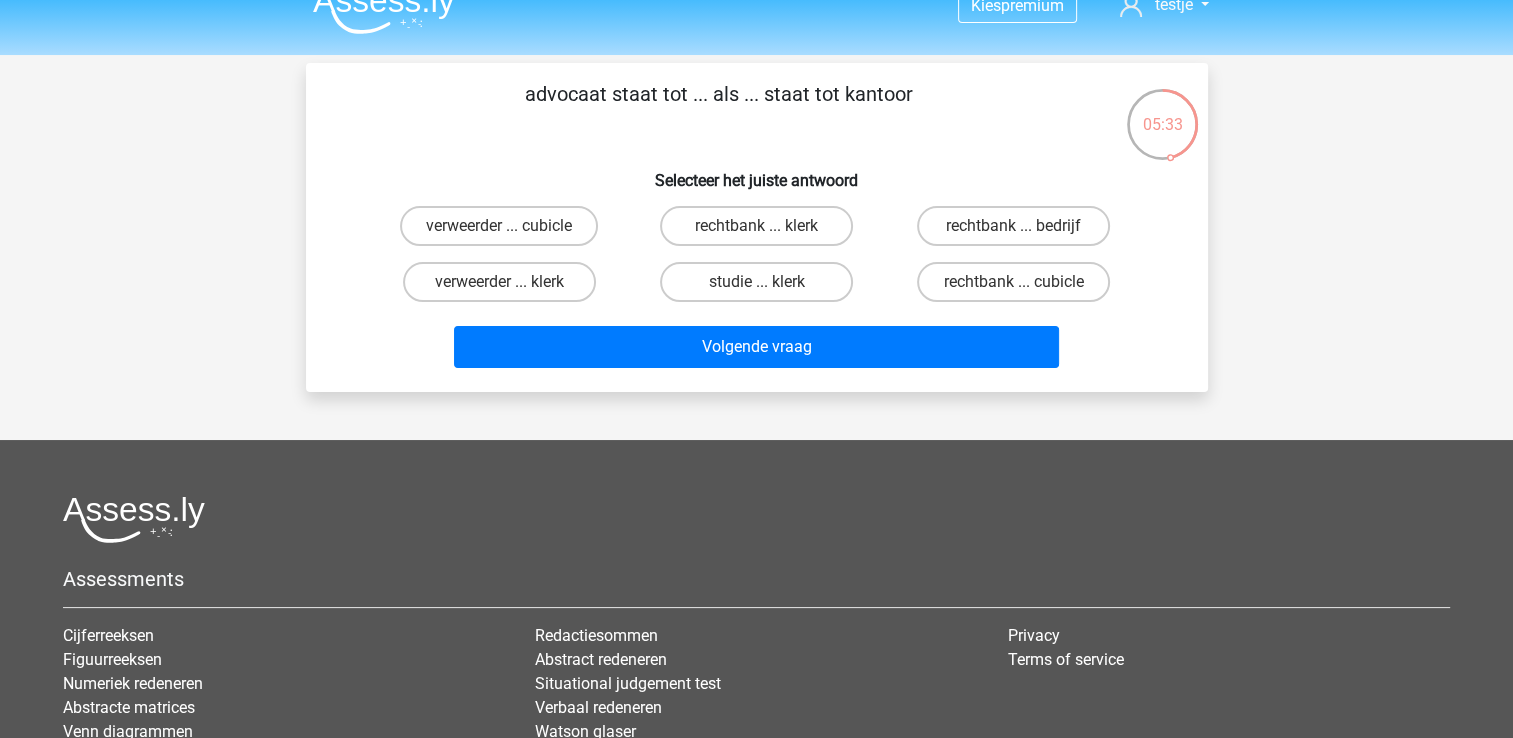 scroll, scrollTop: 0, scrollLeft: 0, axis: both 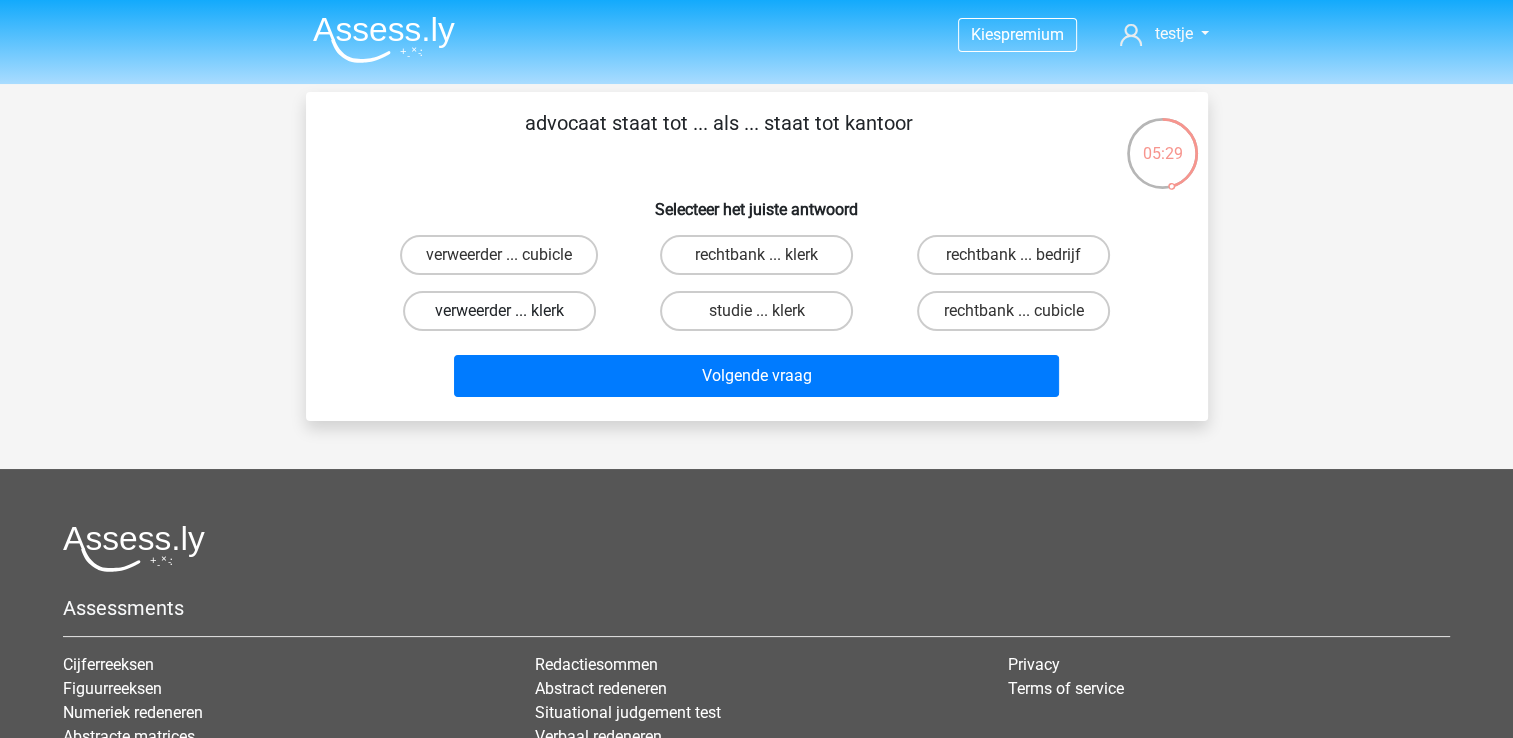 click on "verweerder ... klerk" at bounding box center [499, 311] 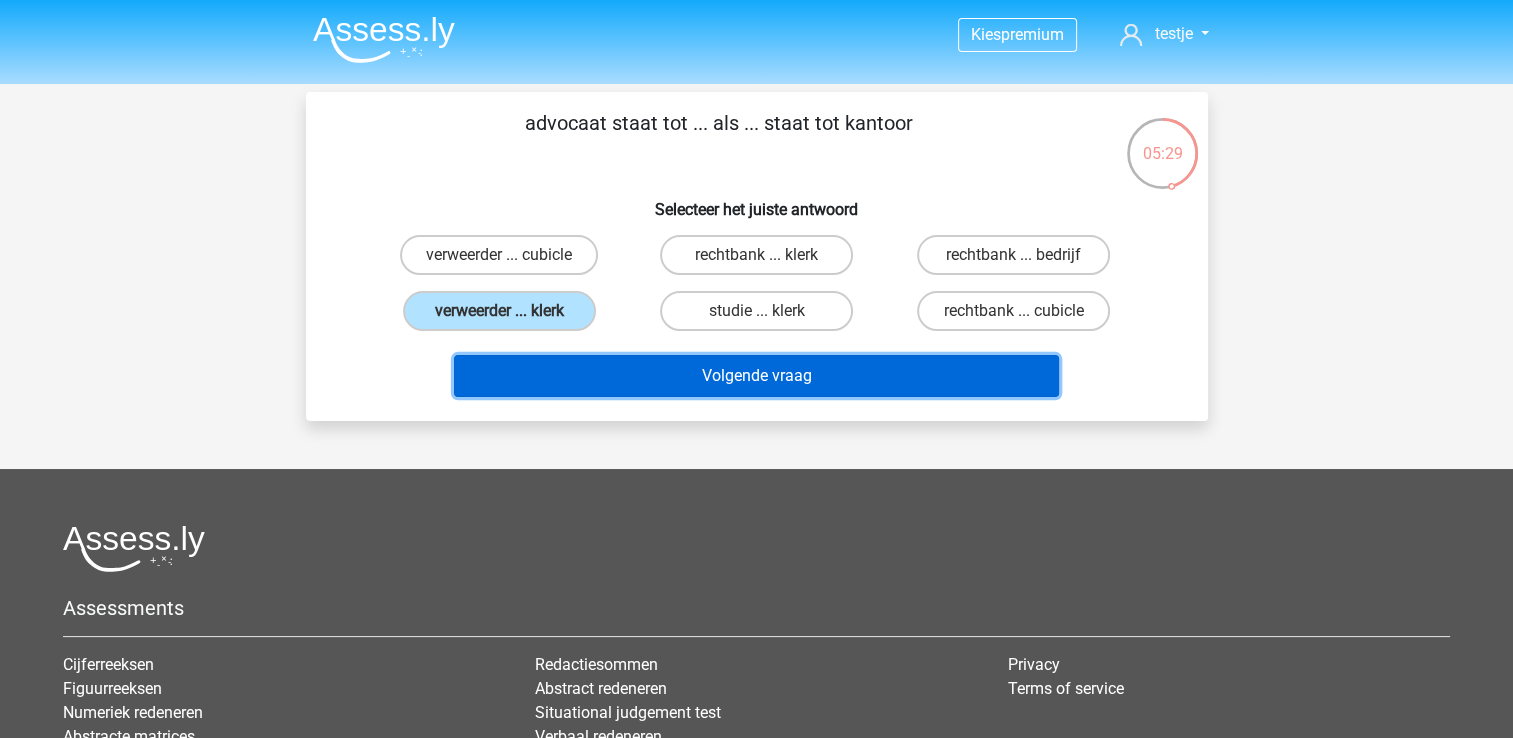click on "Volgende vraag" at bounding box center [756, 376] 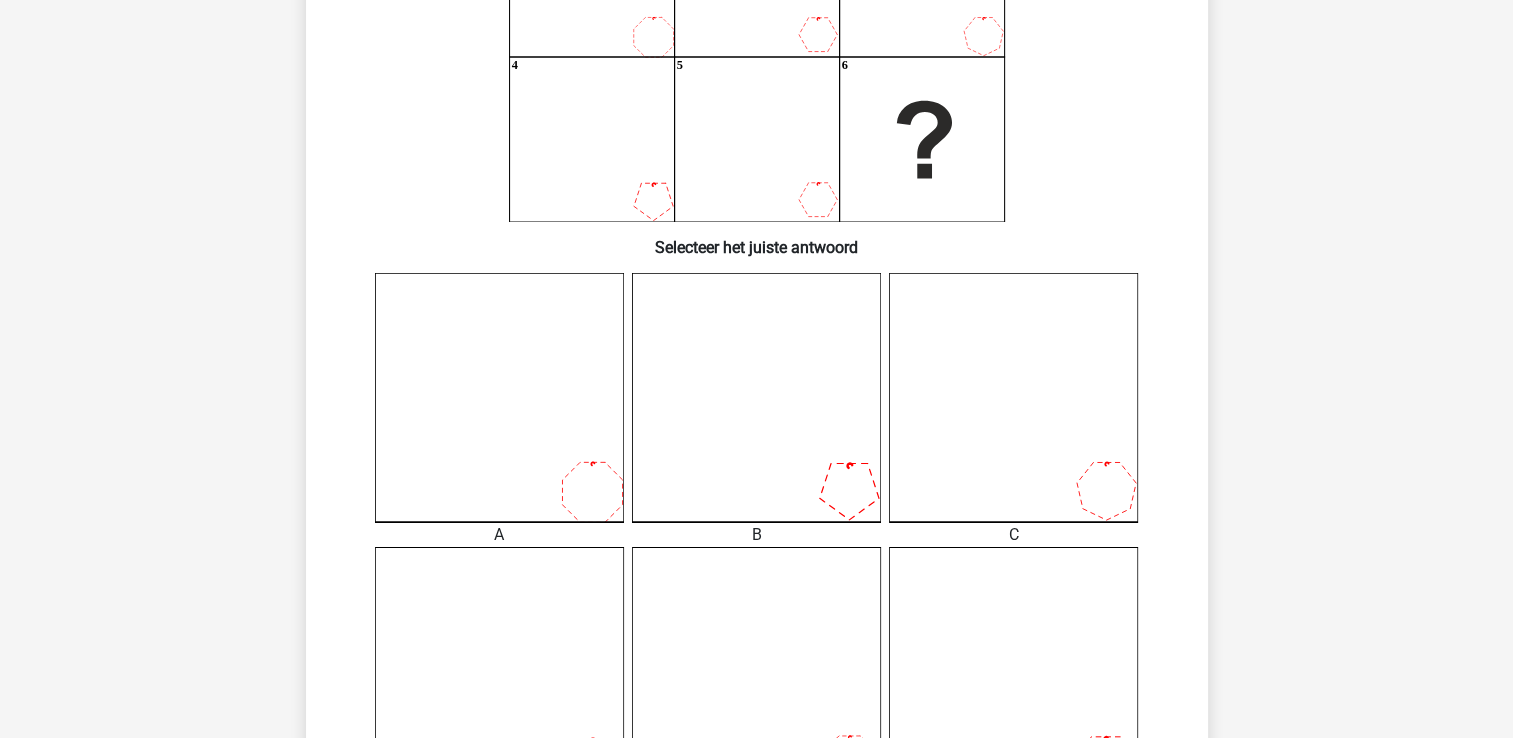scroll, scrollTop: 692, scrollLeft: 0, axis: vertical 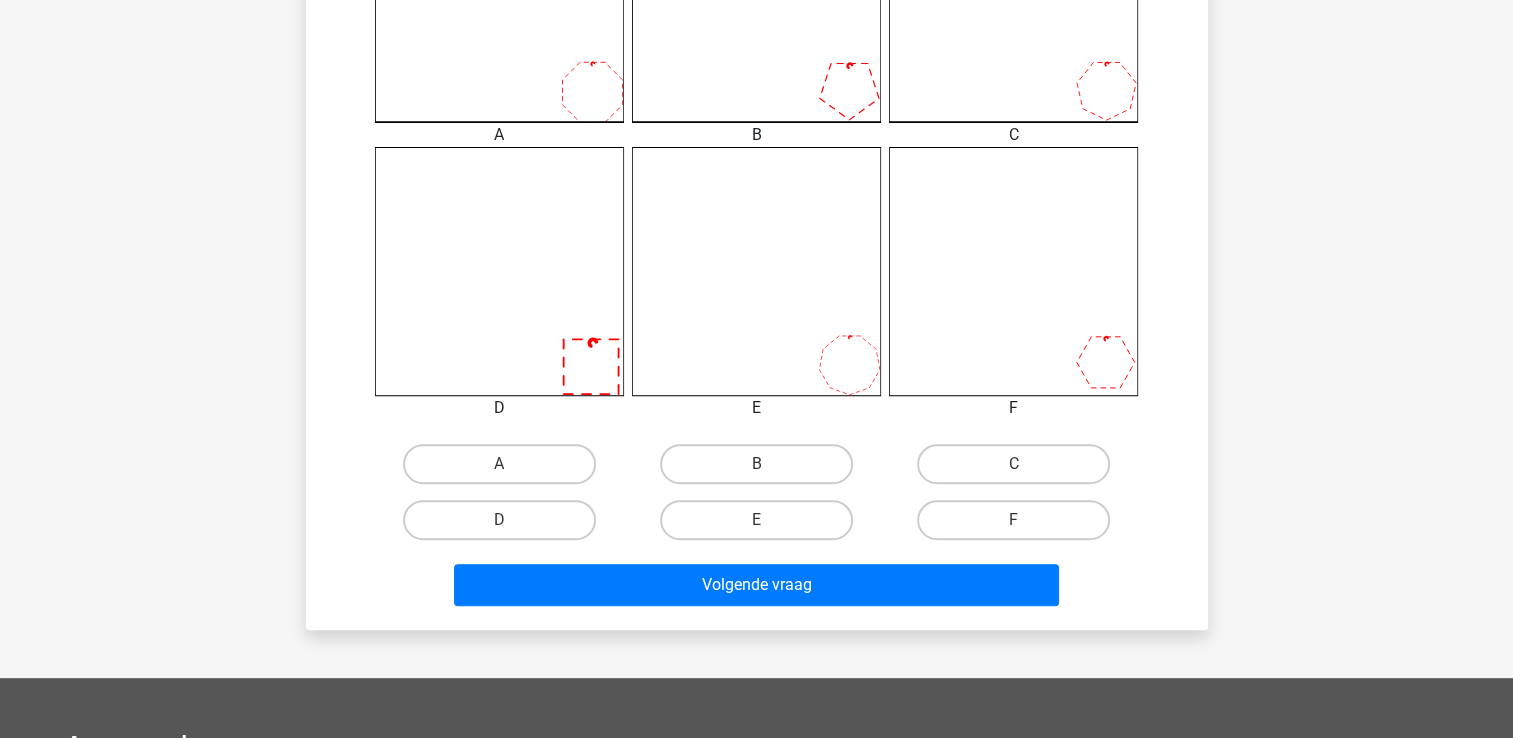 click 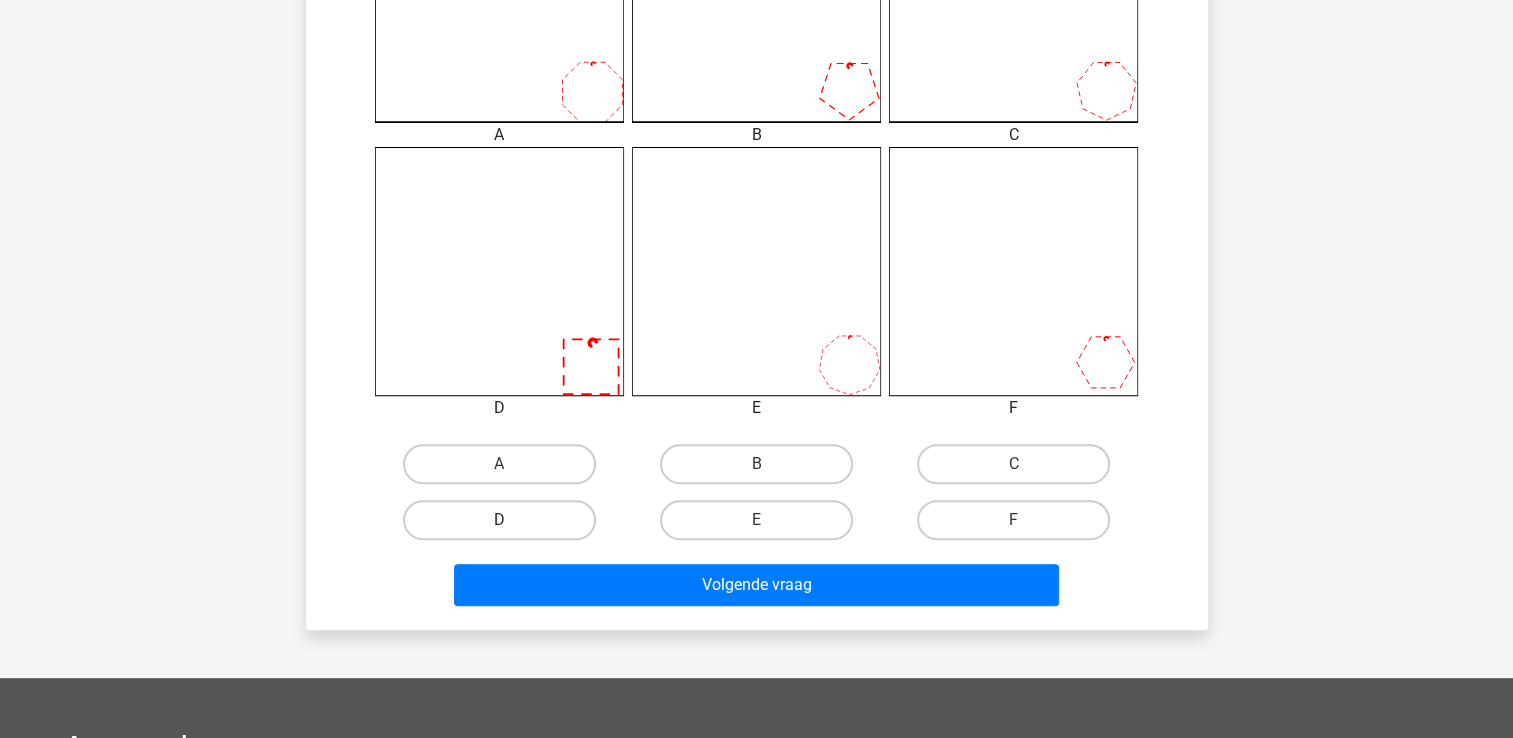 click on "D" at bounding box center [499, 520] 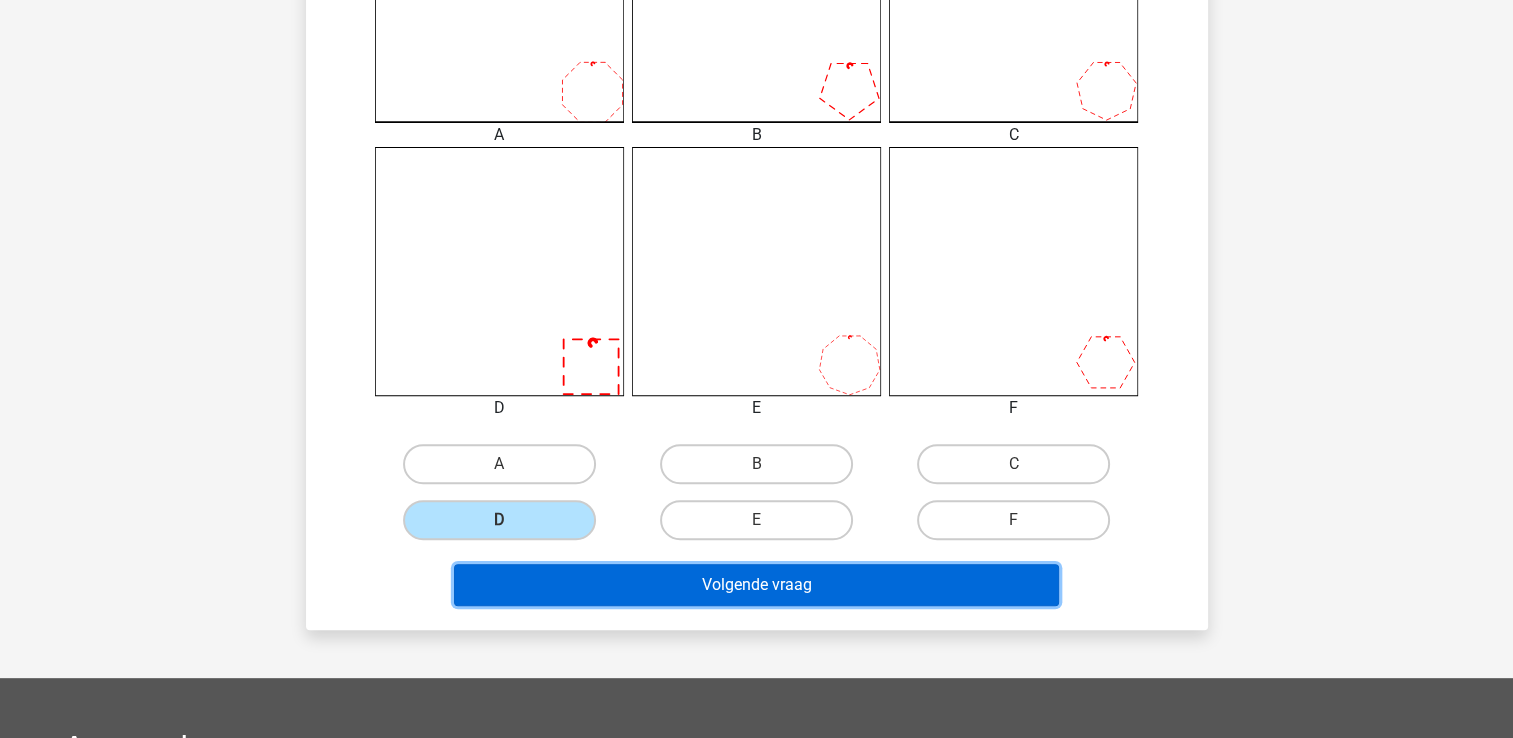 click on "Volgende vraag" at bounding box center [756, 585] 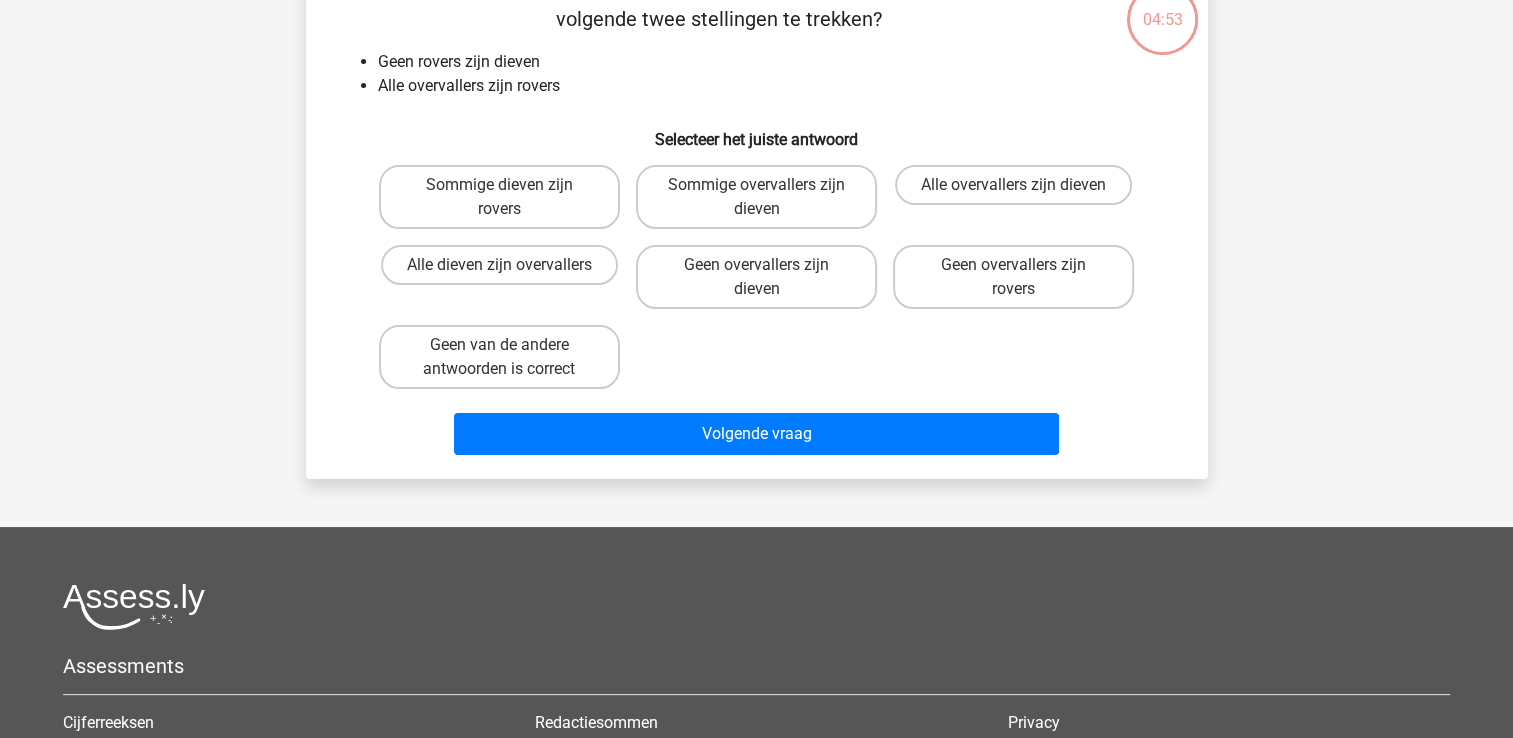 scroll, scrollTop: 92, scrollLeft: 0, axis: vertical 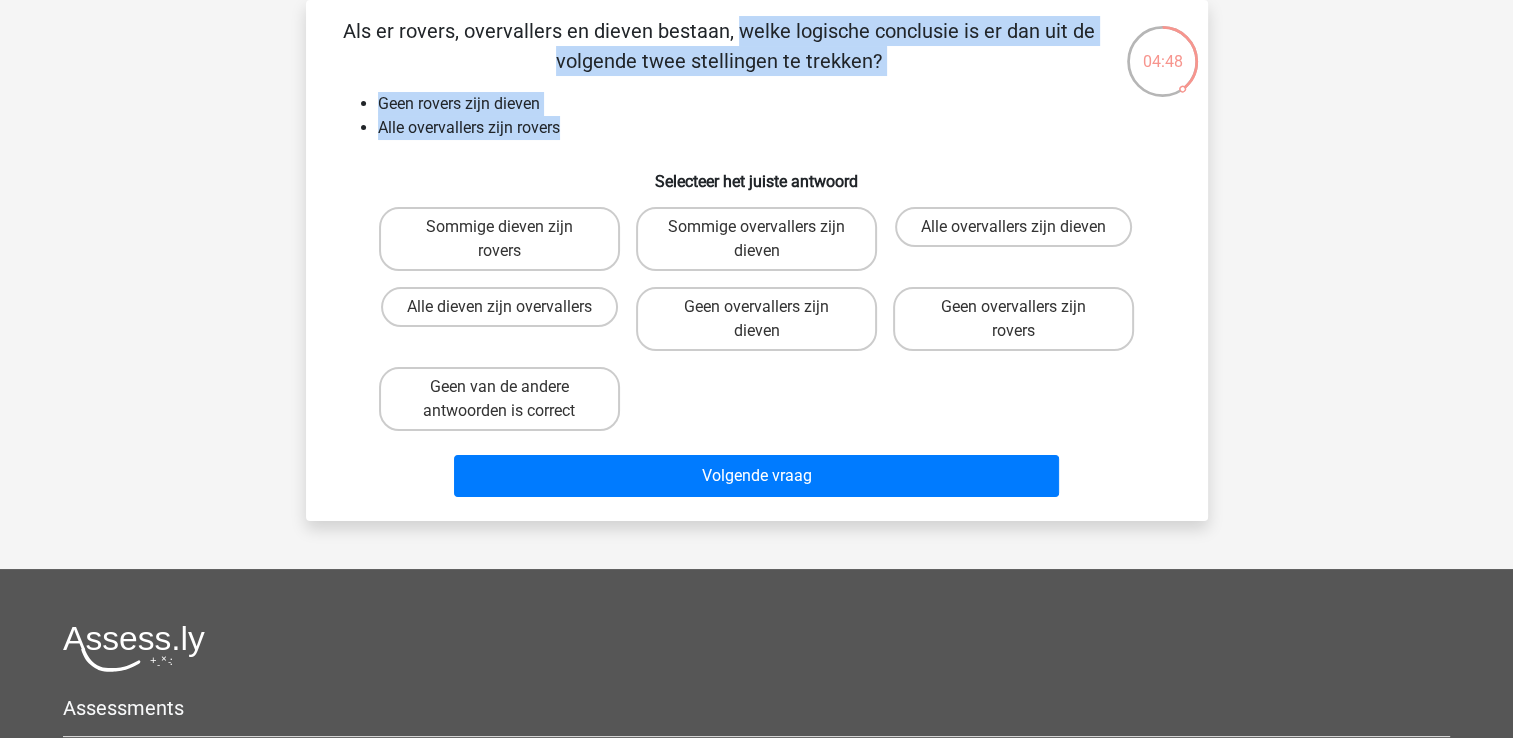 drag, startPoint x: 588, startPoint y: 134, endPoint x: 309, endPoint y: 17, distance: 302.53925 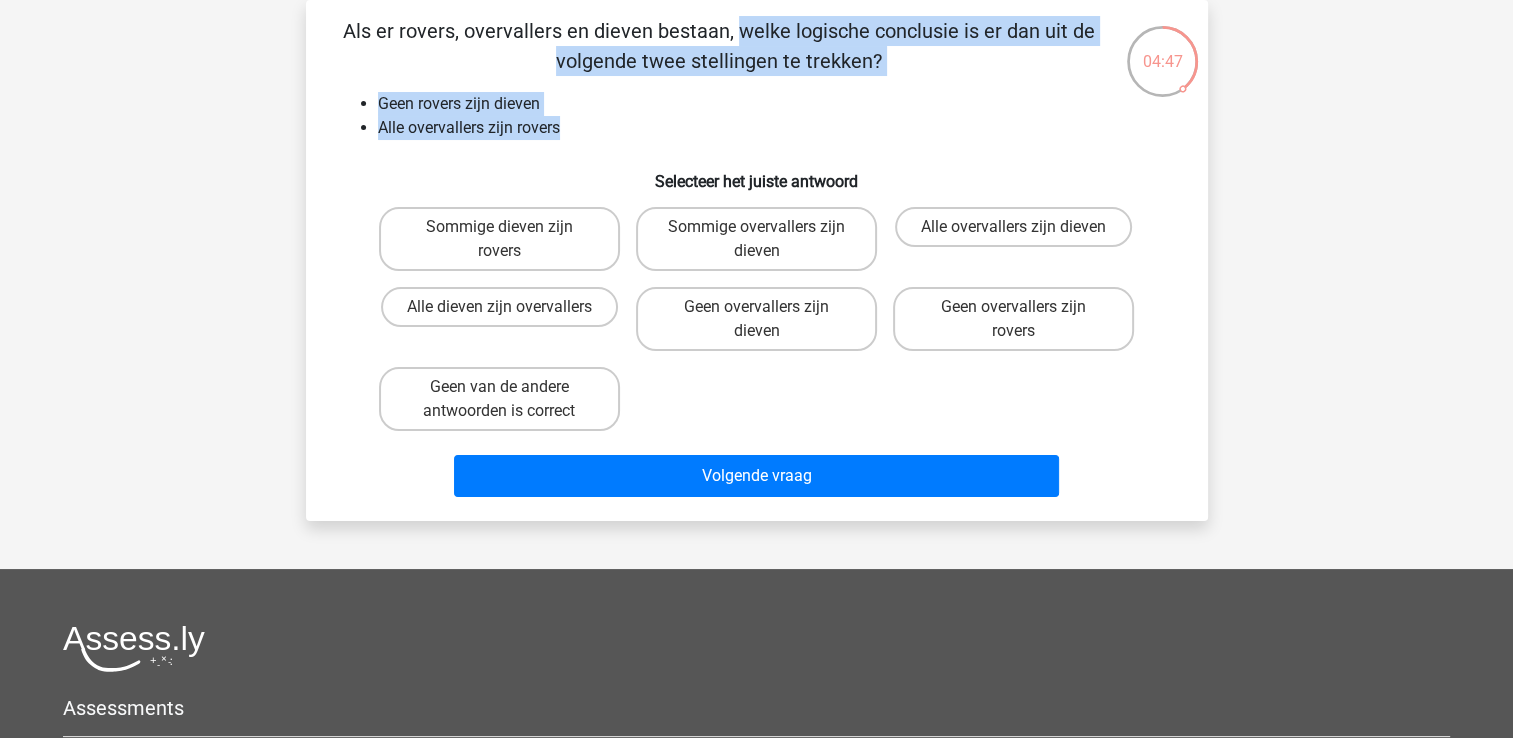 copy on "Als er rovers, overvallers en dieven bestaan, welke logische conclusie is er dan uit de volgende twee stellingen te trekken? Geen rovers zijn dieven Alle overvallers zijn rovers" 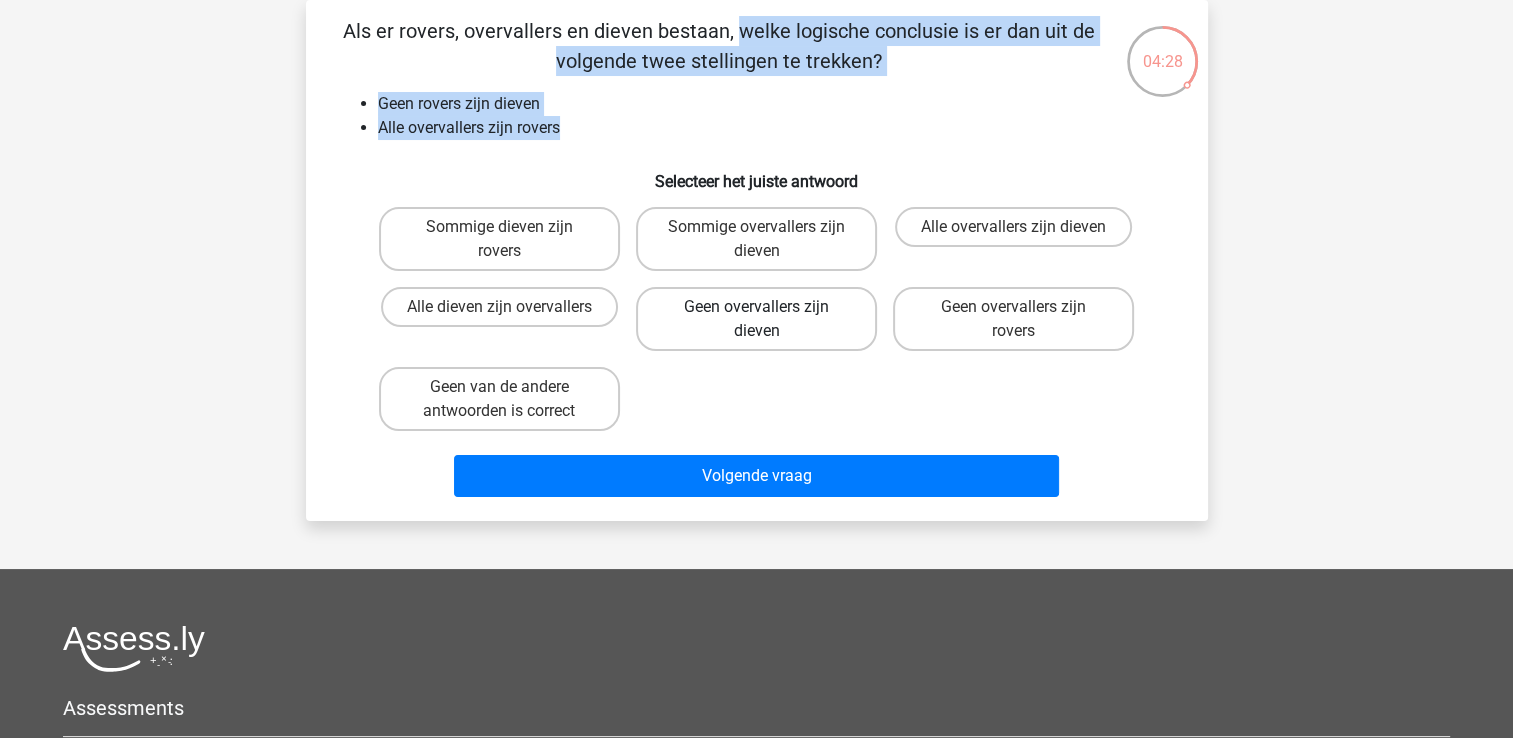 click on "Geen overvallers zijn dieven" at bounding box center [756, 319] 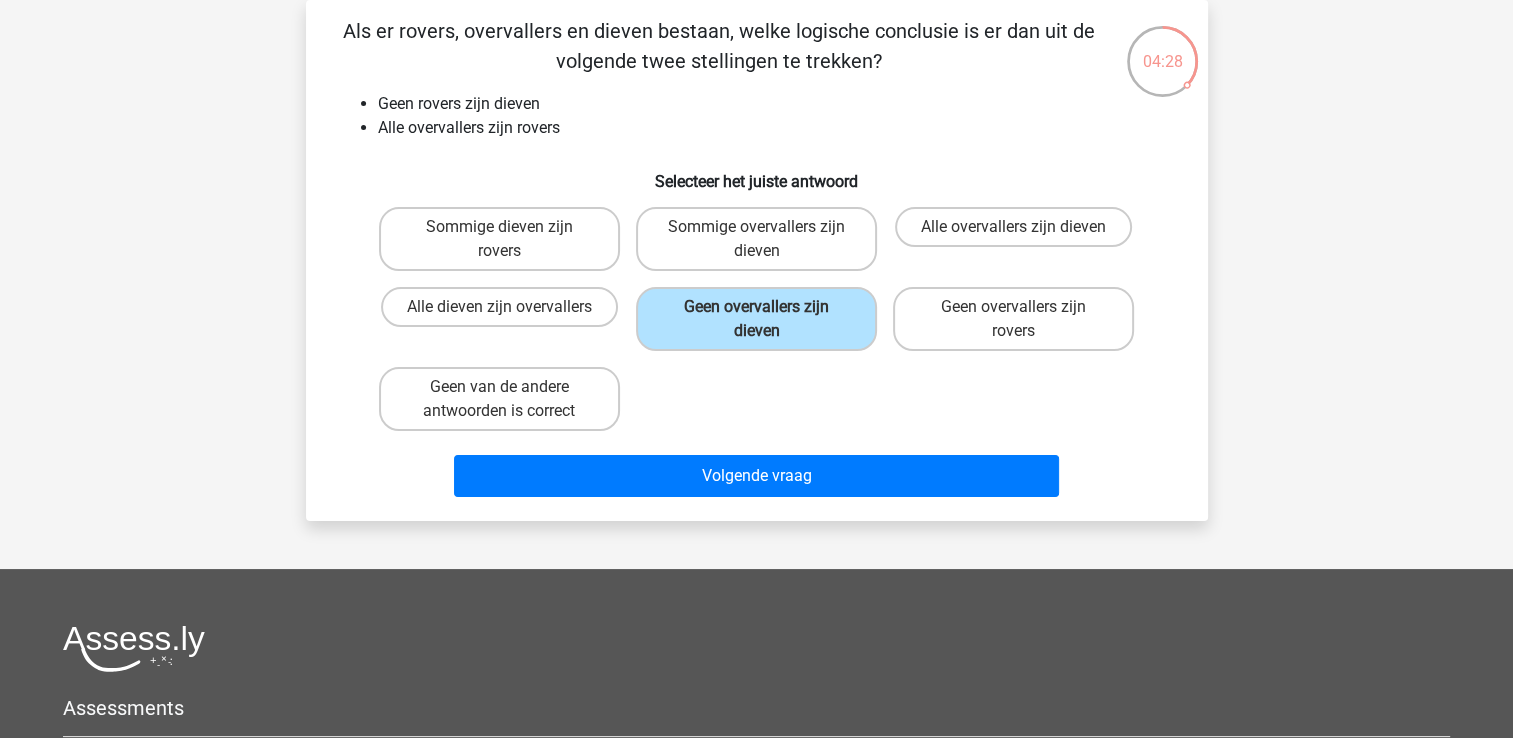 click on "Volgende vraag" at bounding box center [757, 480] 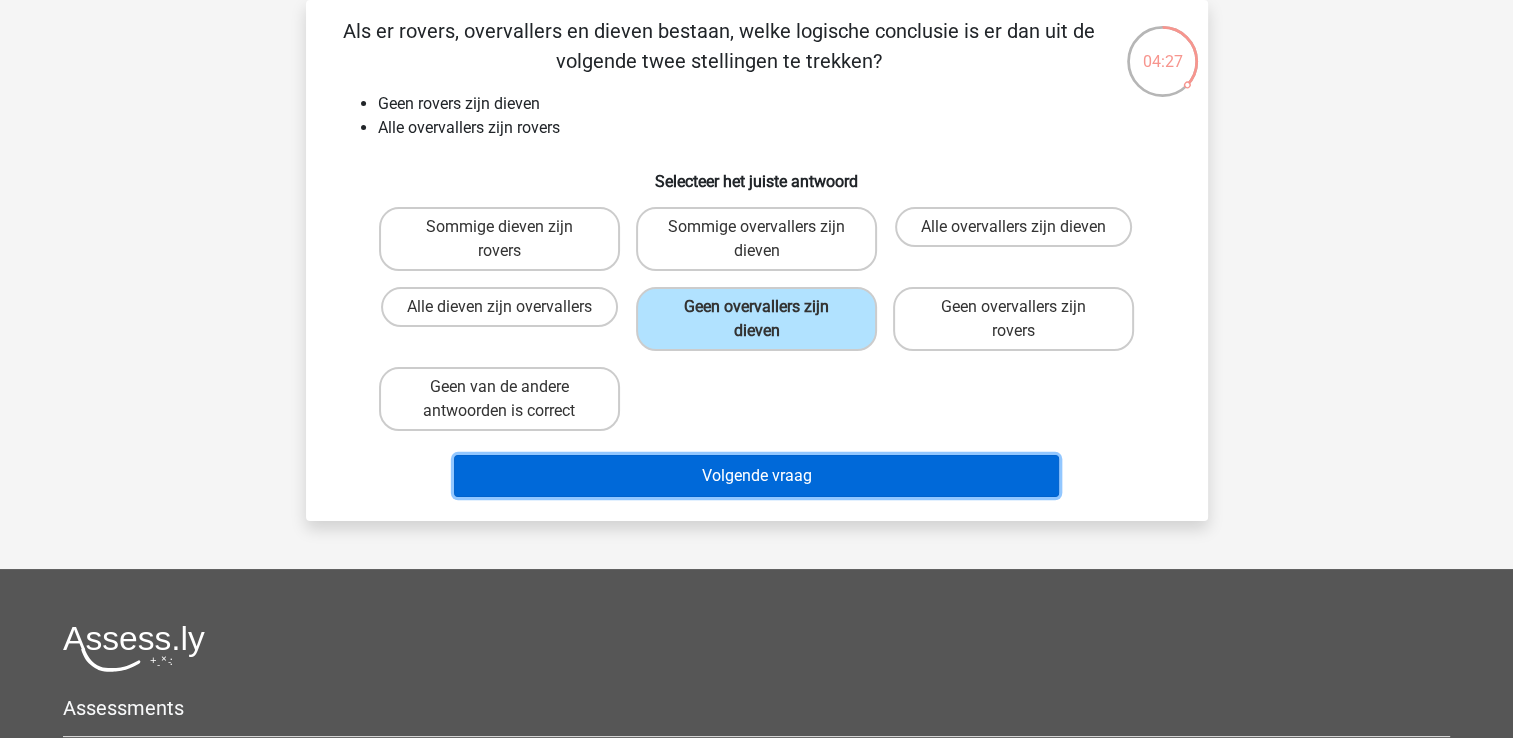 click on "Volgende vraag" at bounding box center [756, 476] 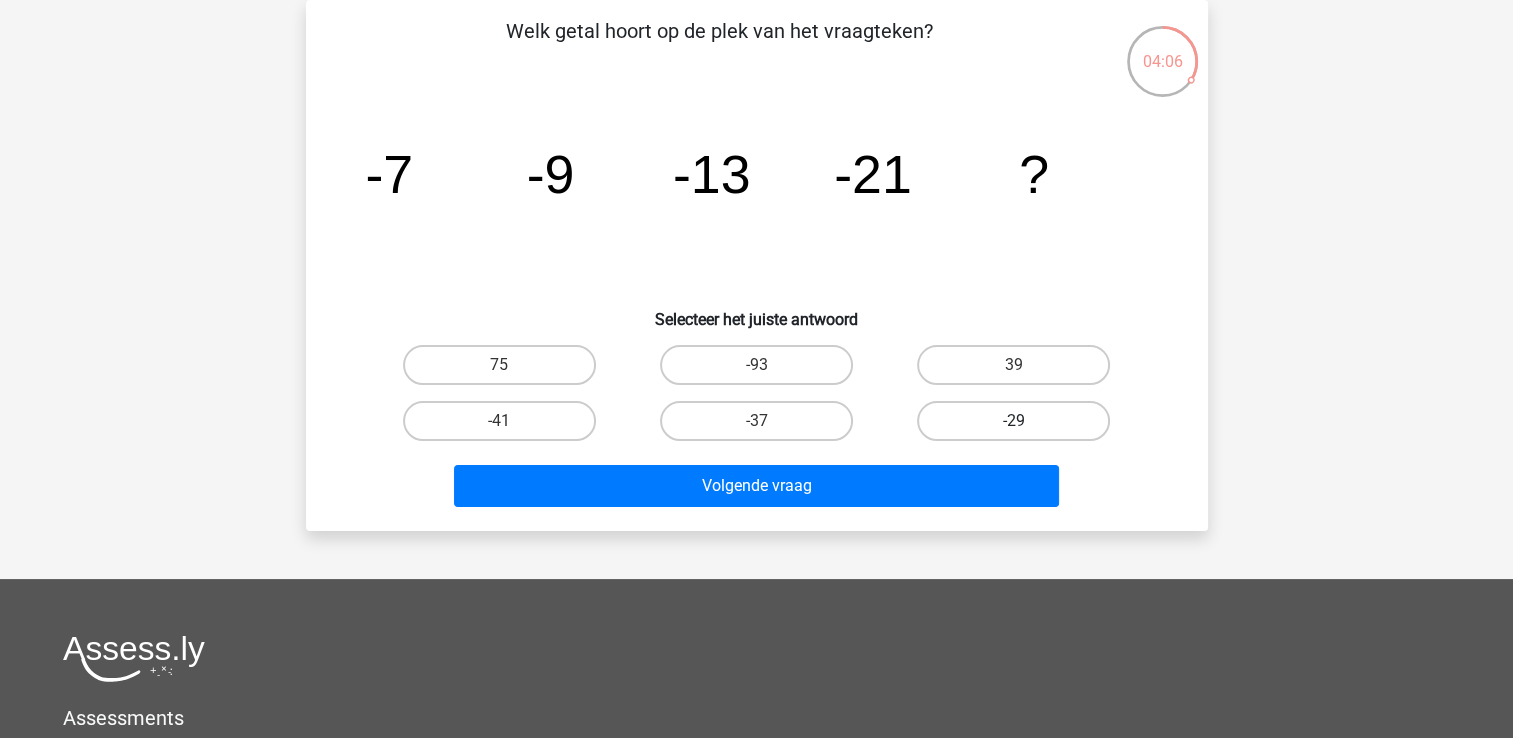 click on "-29" at bounding box center [1013, 421] 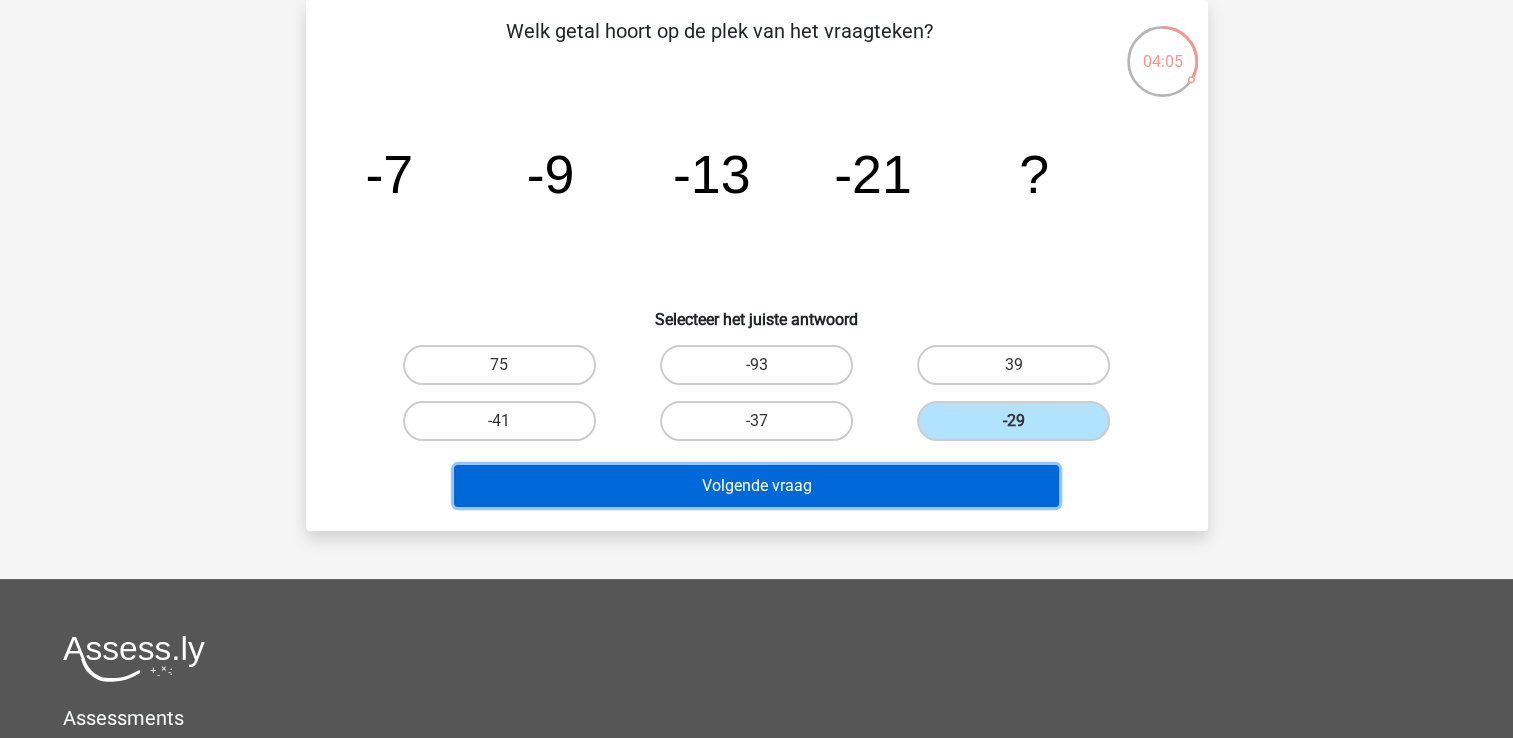 click on "Volgende vraag" at bounding box center [756, 486] 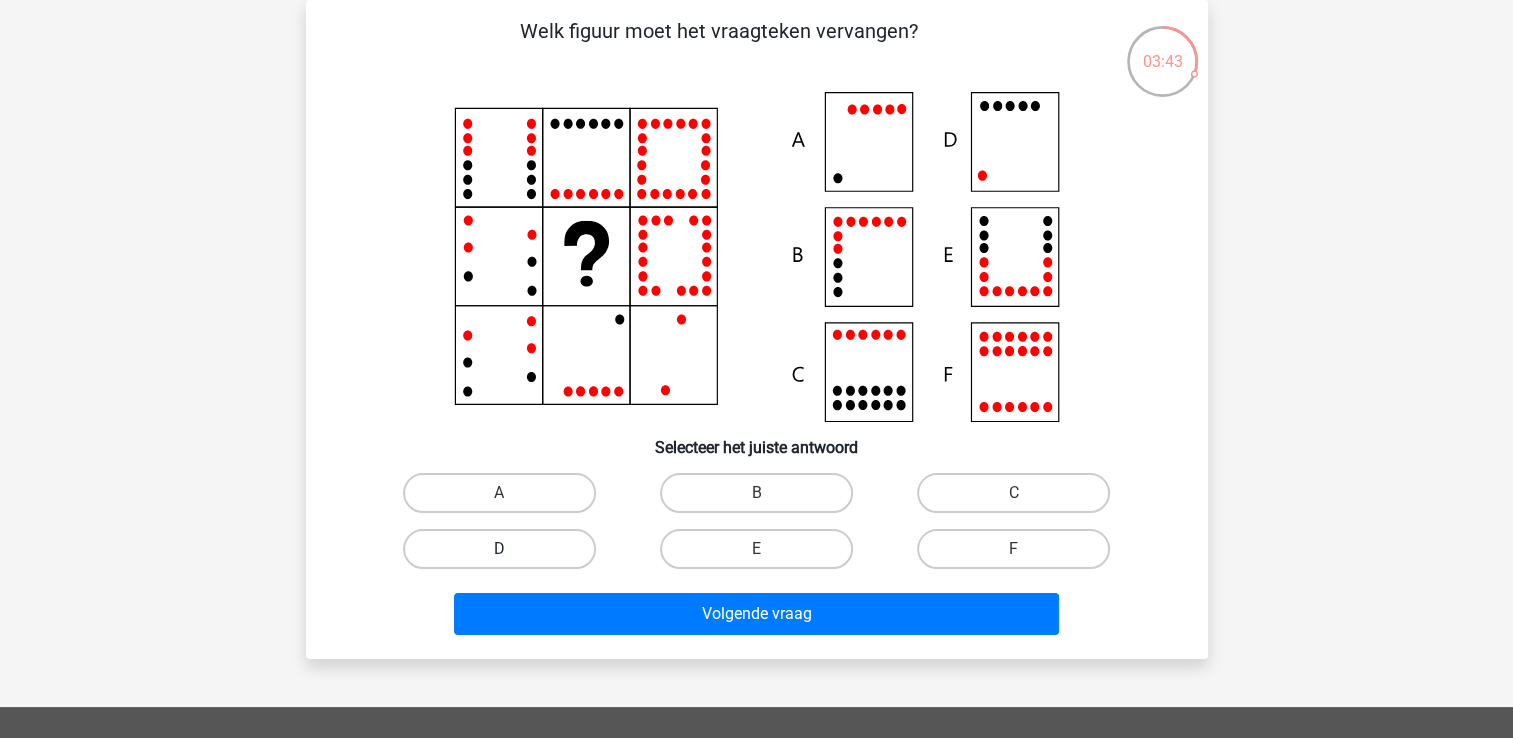 click on "D" at bounding box center (499, 549) 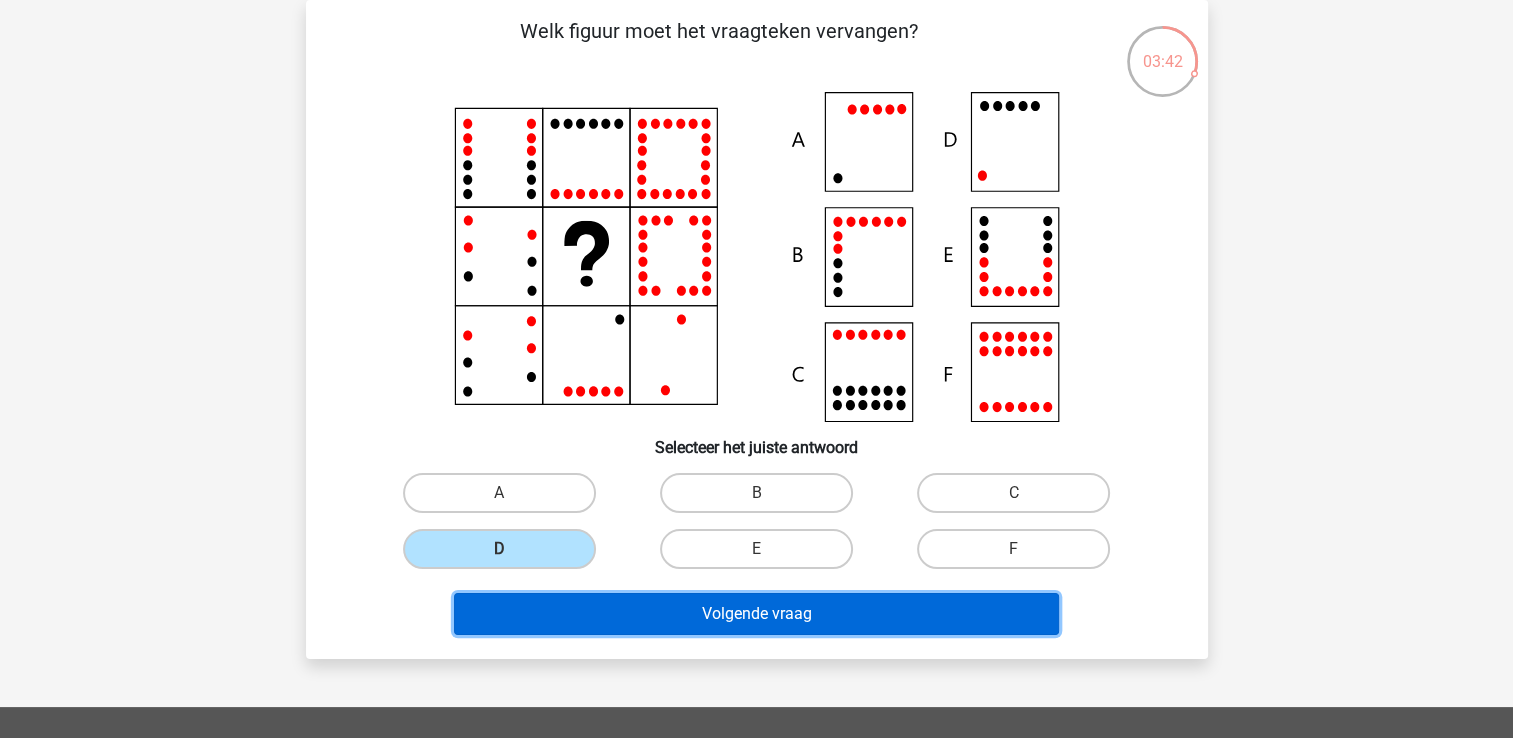 click on "Volgende vraag" at bounding box center (756, 614) 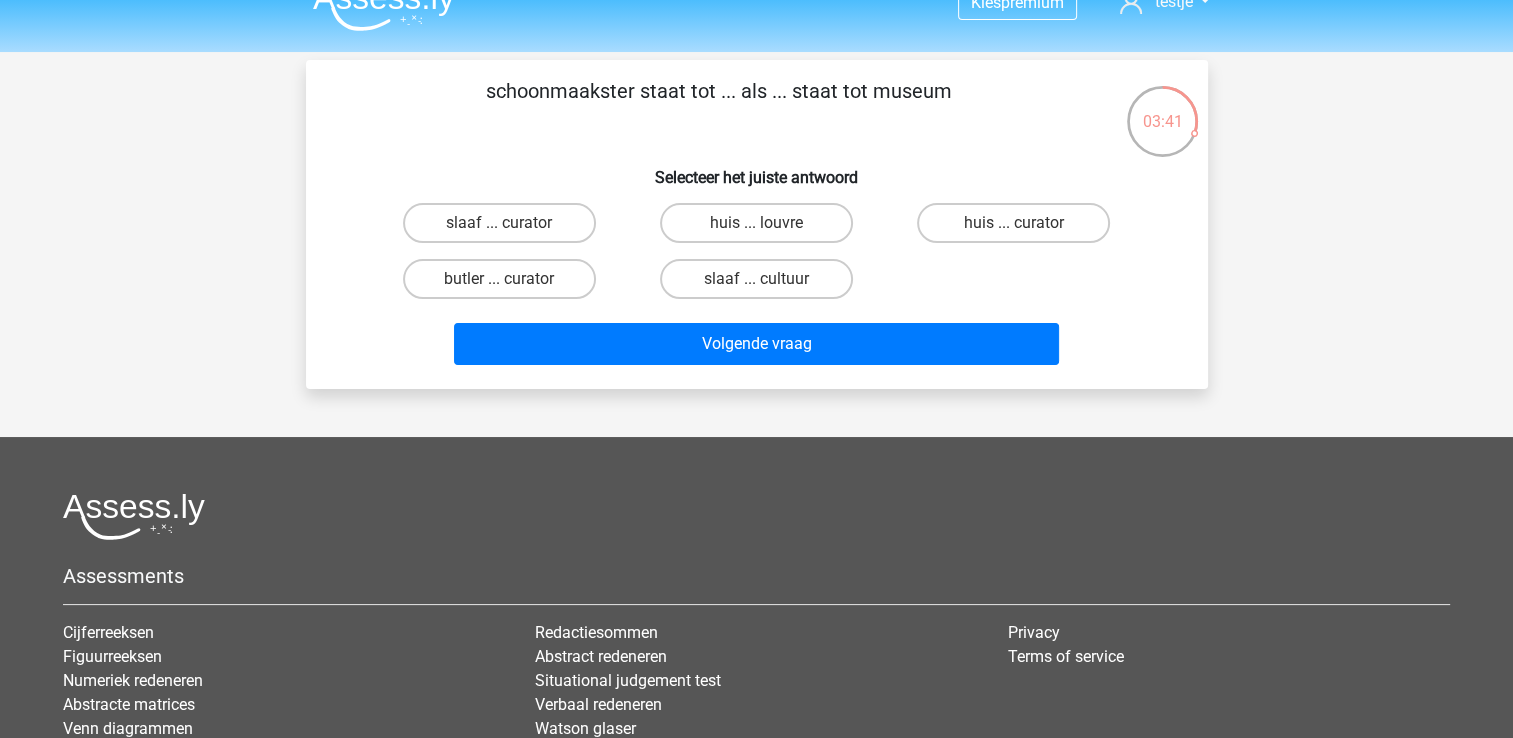 scroll, scrollTop: 0, scrollLeft: 0, axis: both 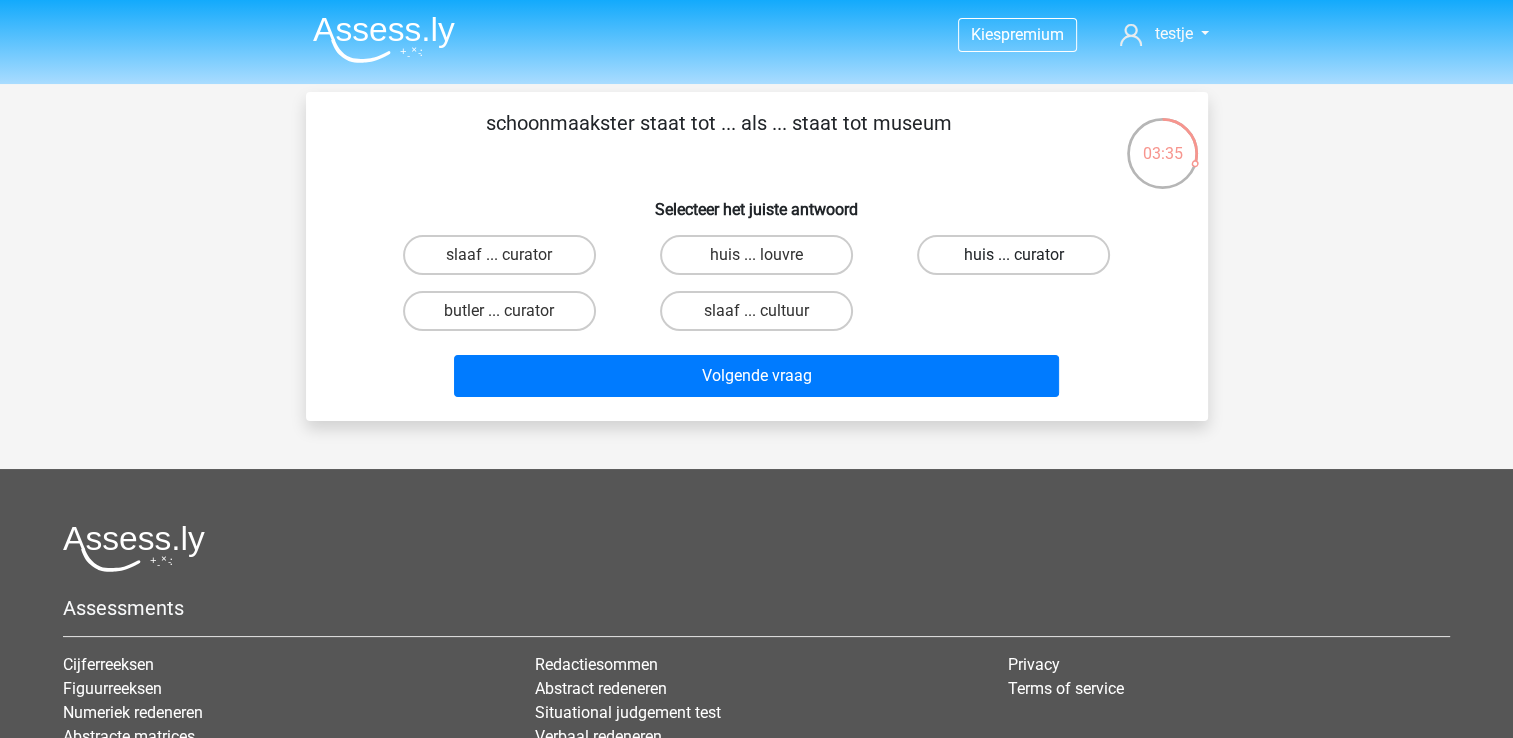 click on "huis ... curator" at bounding box center [1013, 255] 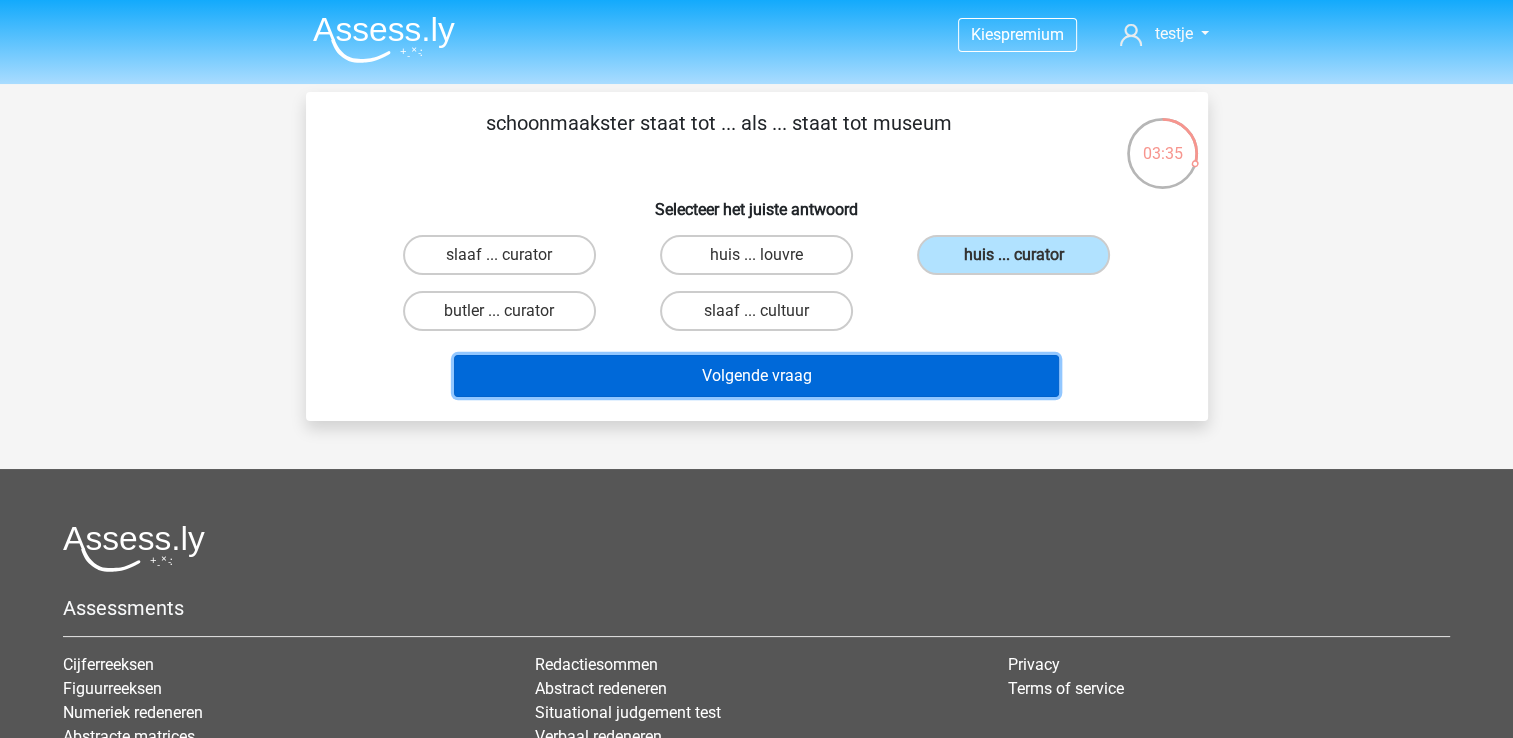 click on "Volgende vraag" at bounding box center (756, 376) 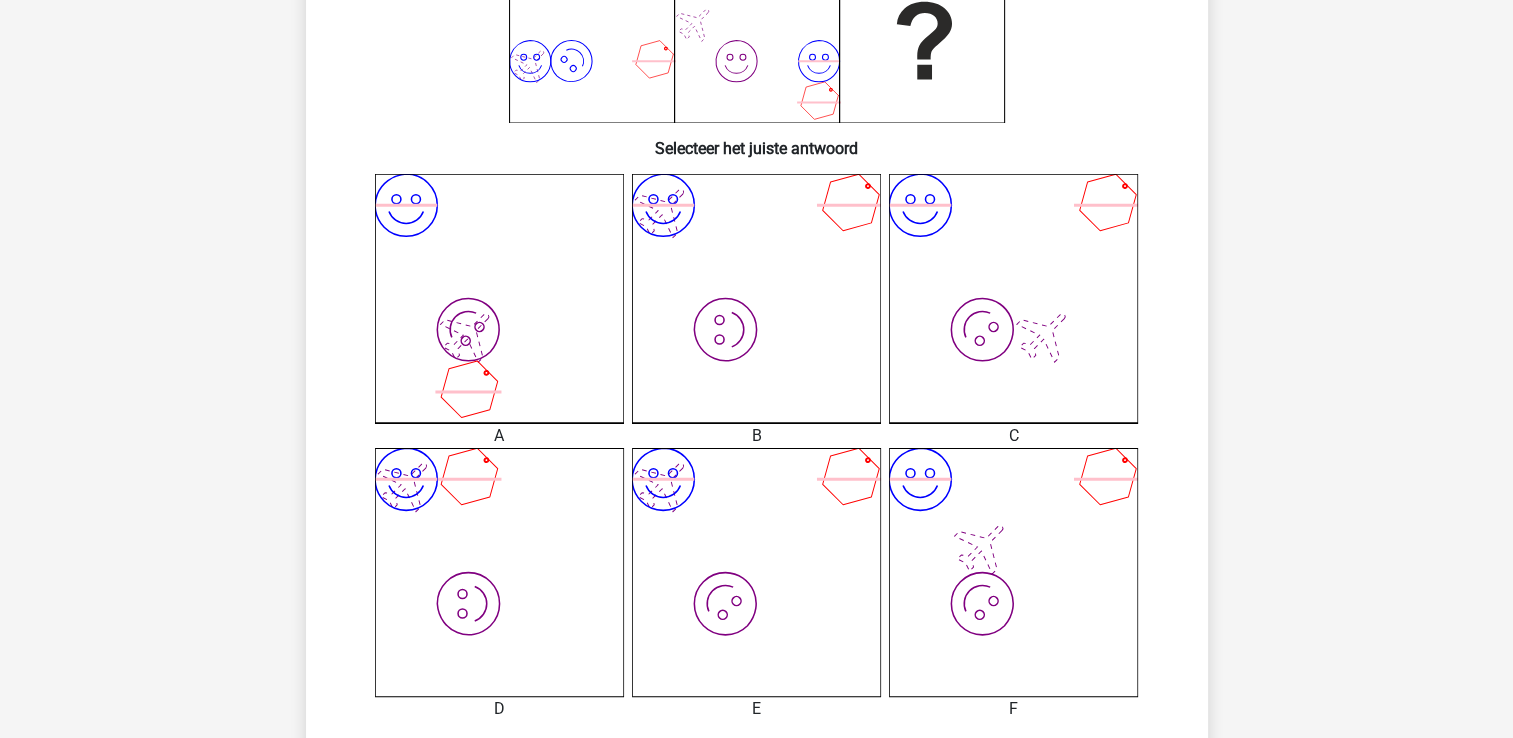 scroll, scrollTop: 392, scrollLeft: 0, axis: vertical 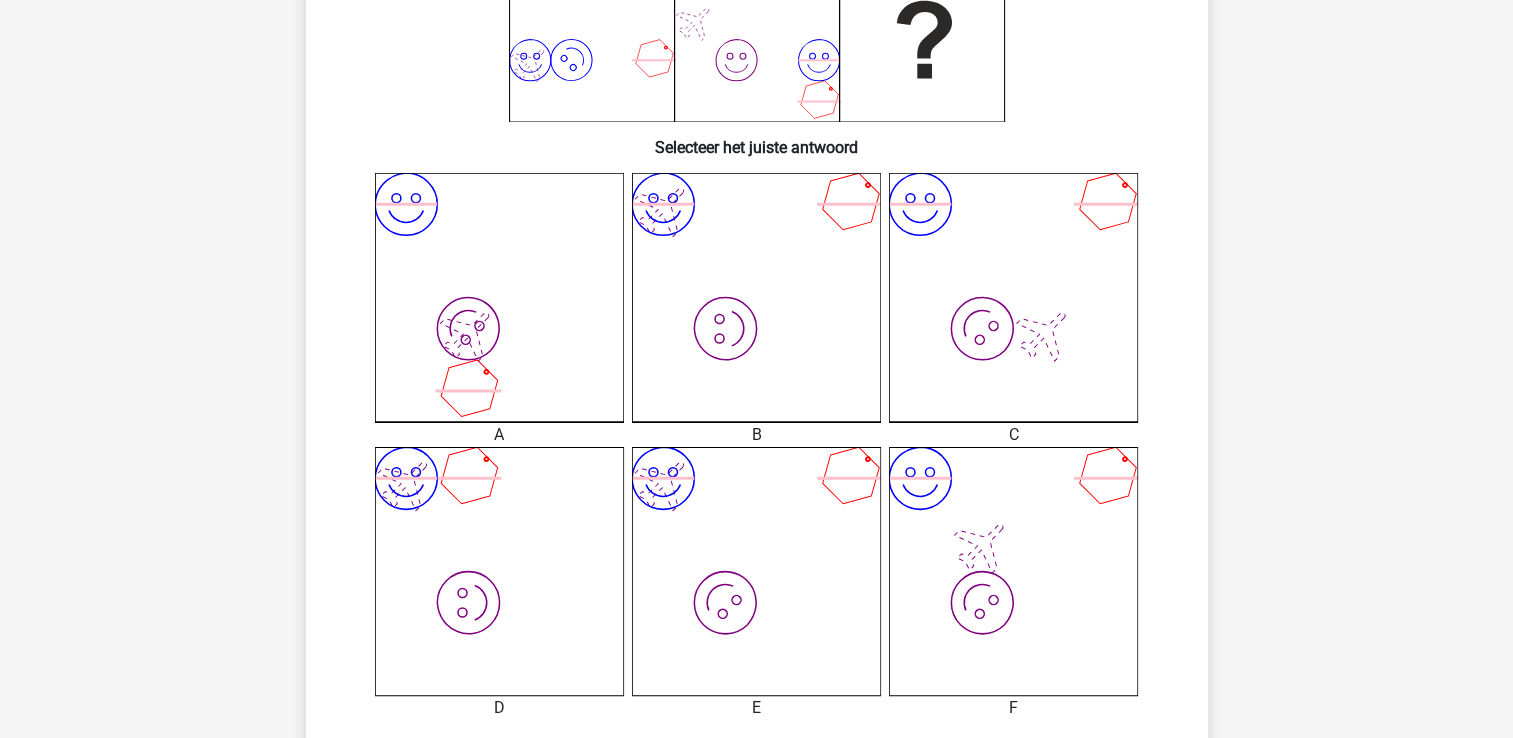 click on "image/svg+xml
image/svg+xml" at bounding box center (1013, 571) 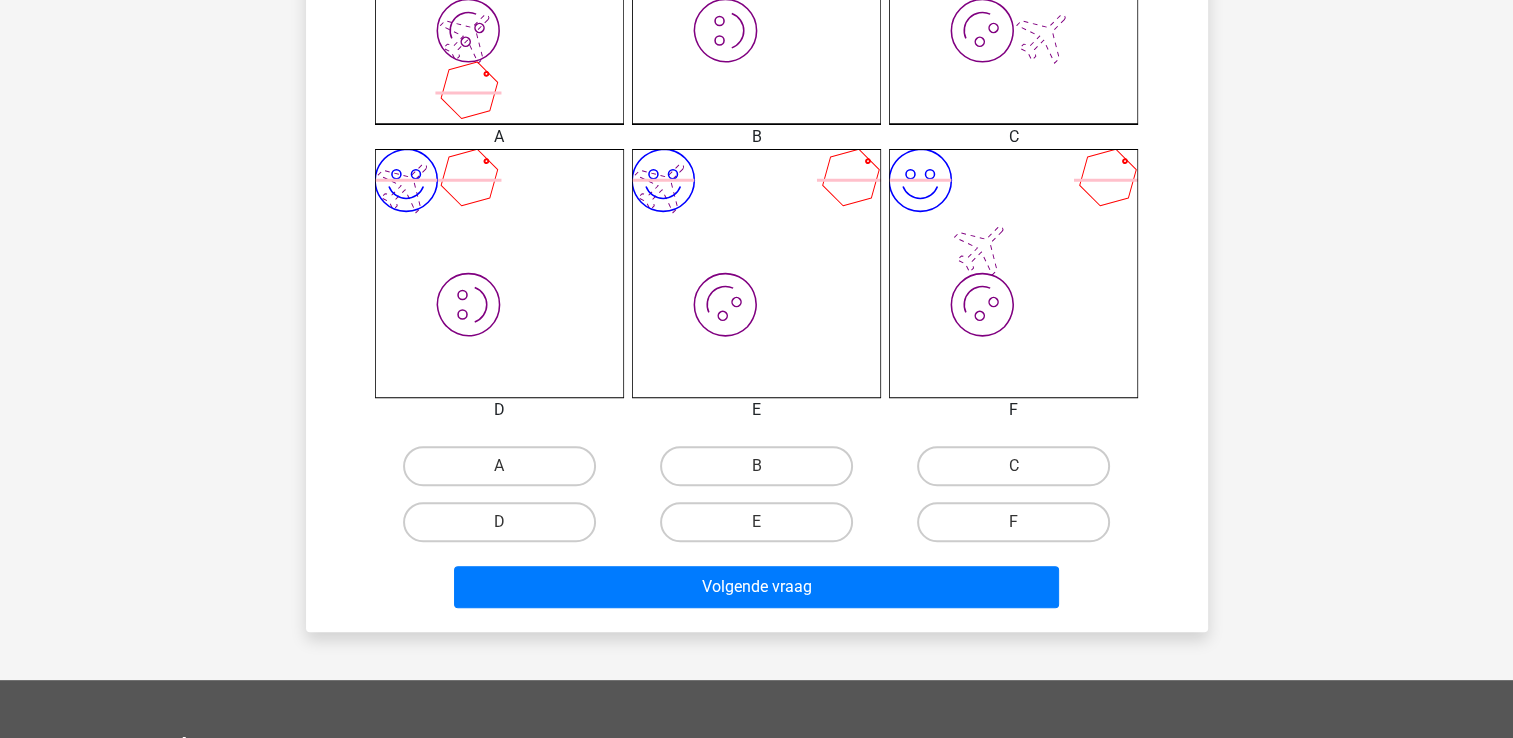 scroll, scrollTop: 692, scrollLeft: 0, axis: vertical 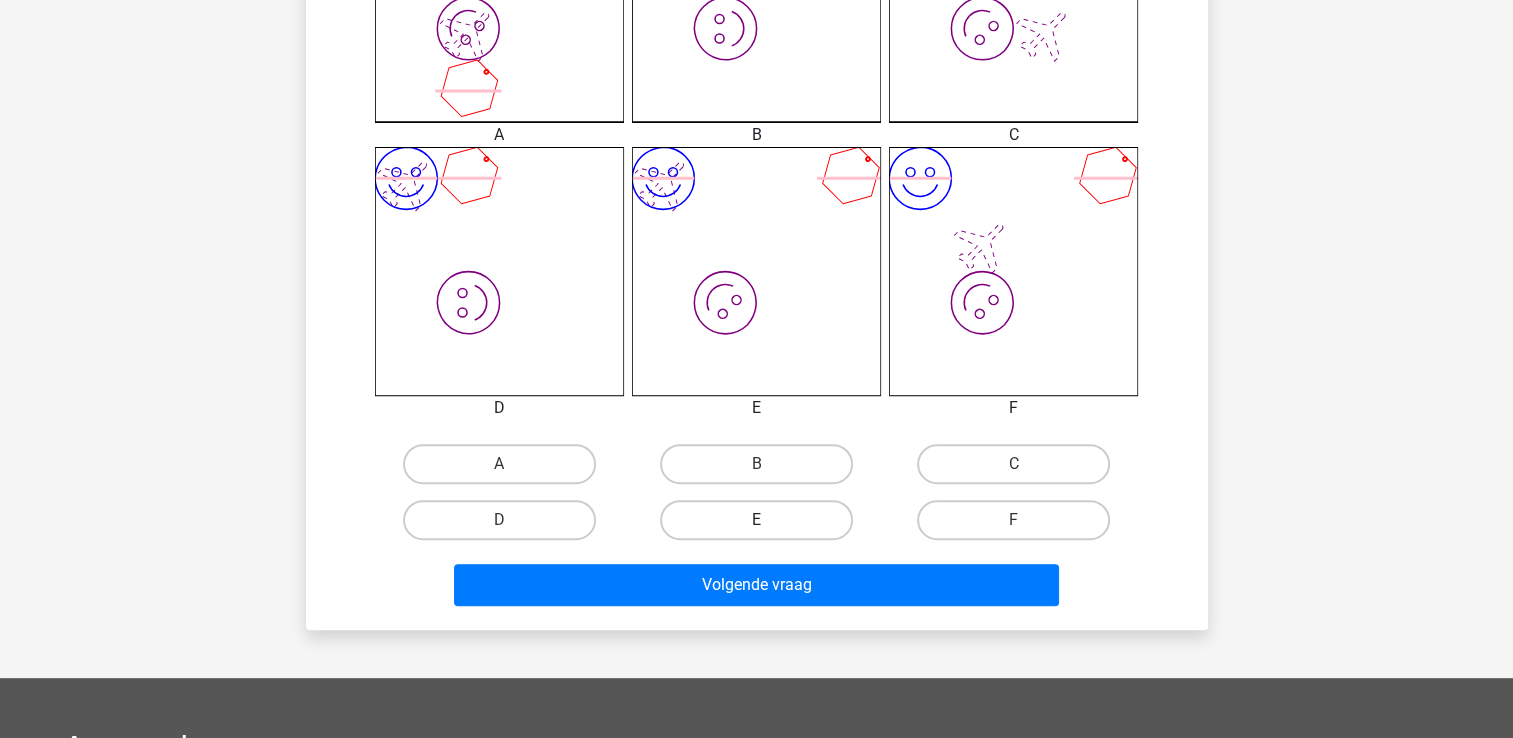 click on "E" at bounding box center [756, 520] 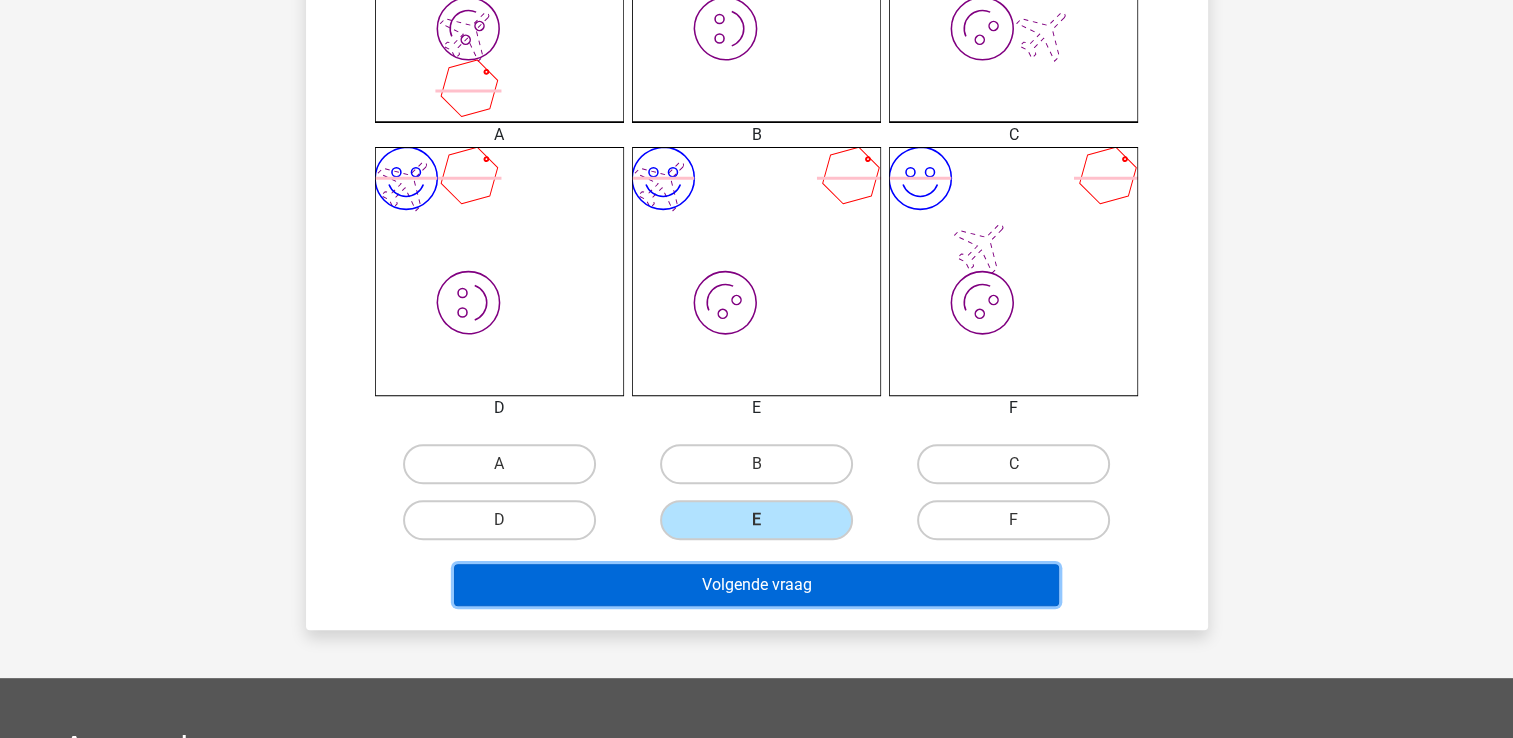 click on "Volgende vraag" at bounding box center (756, 585) 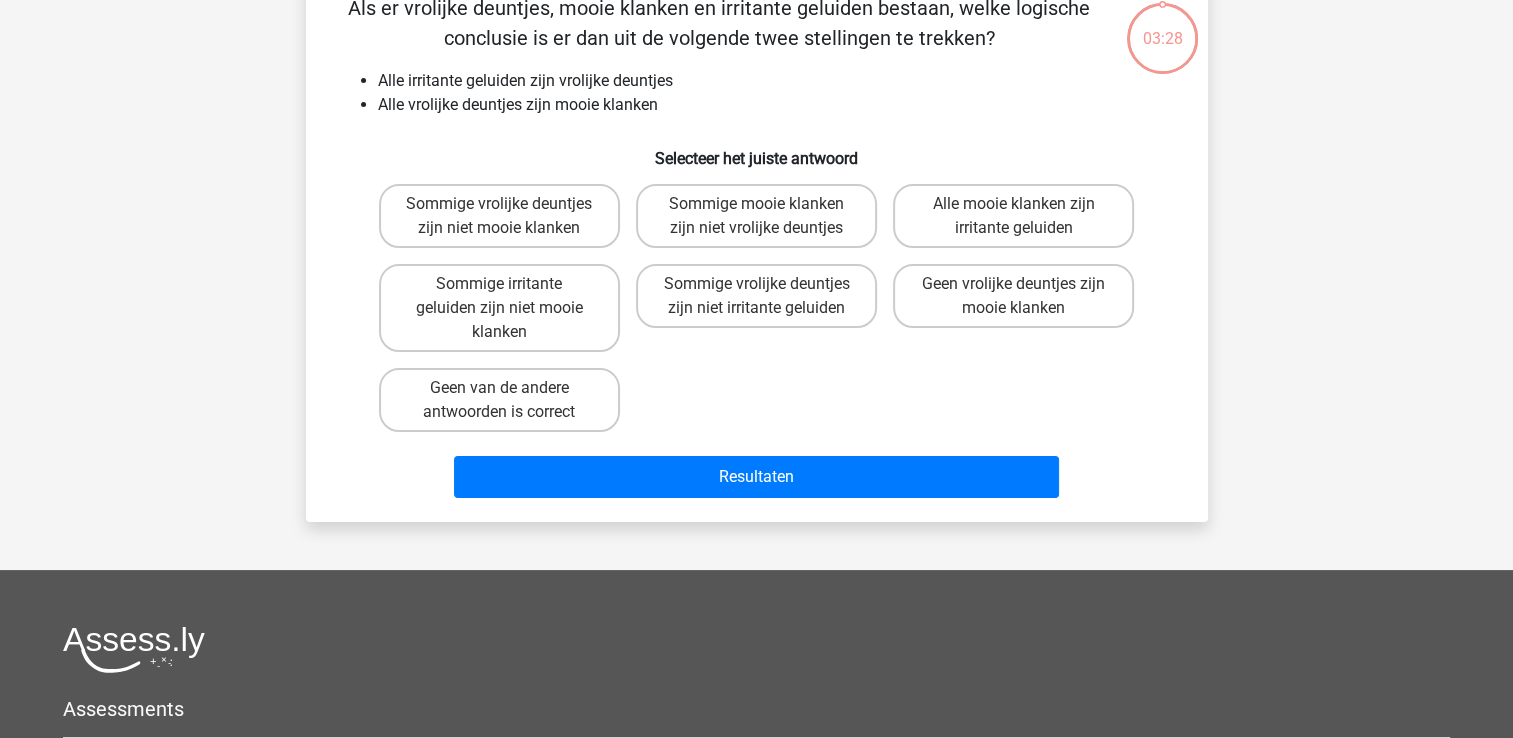 scroll, scrollTop: 92, scrollLeft: 0, axis: vertical 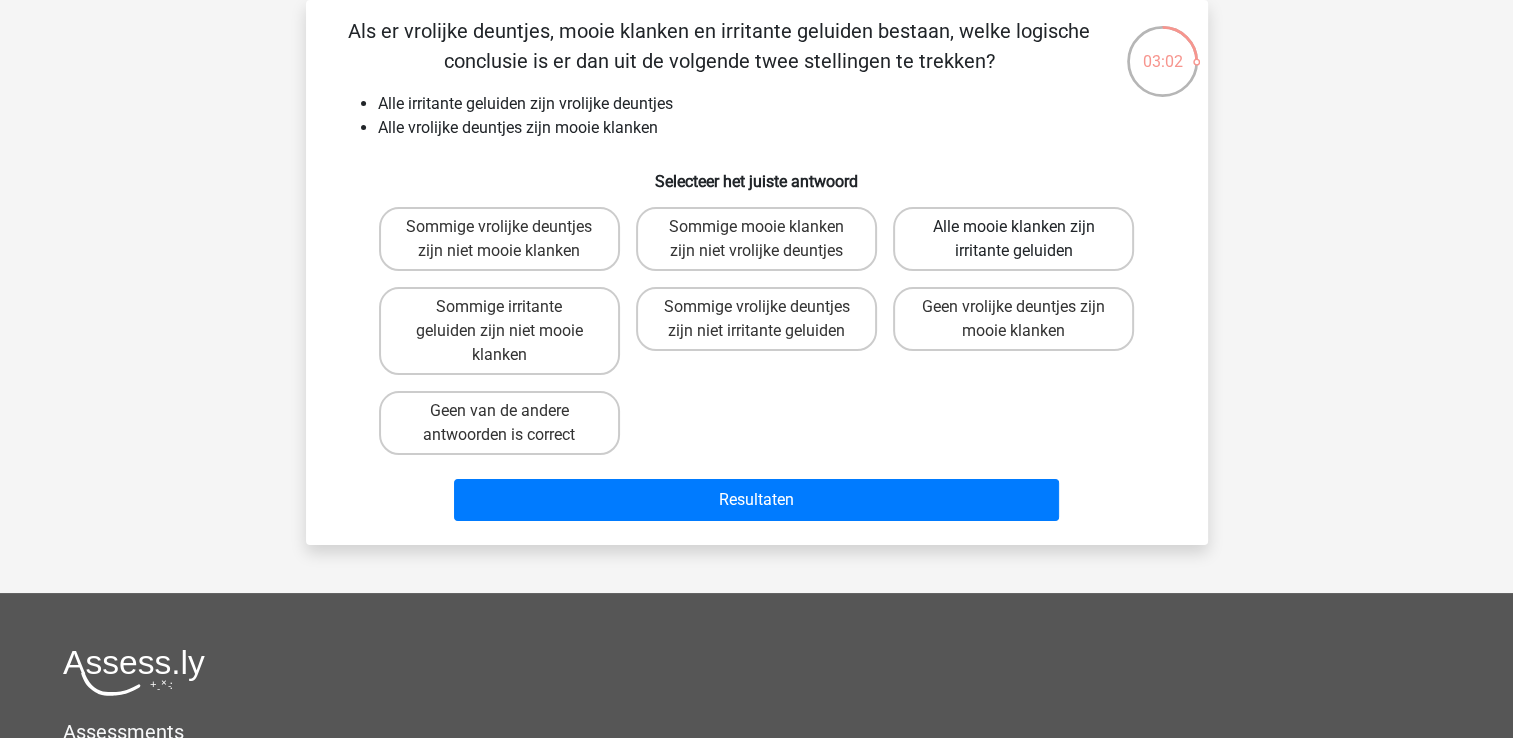 click on "Alle mooie klanken zijn irritante geluiden" at bounding box center [1013, 239] 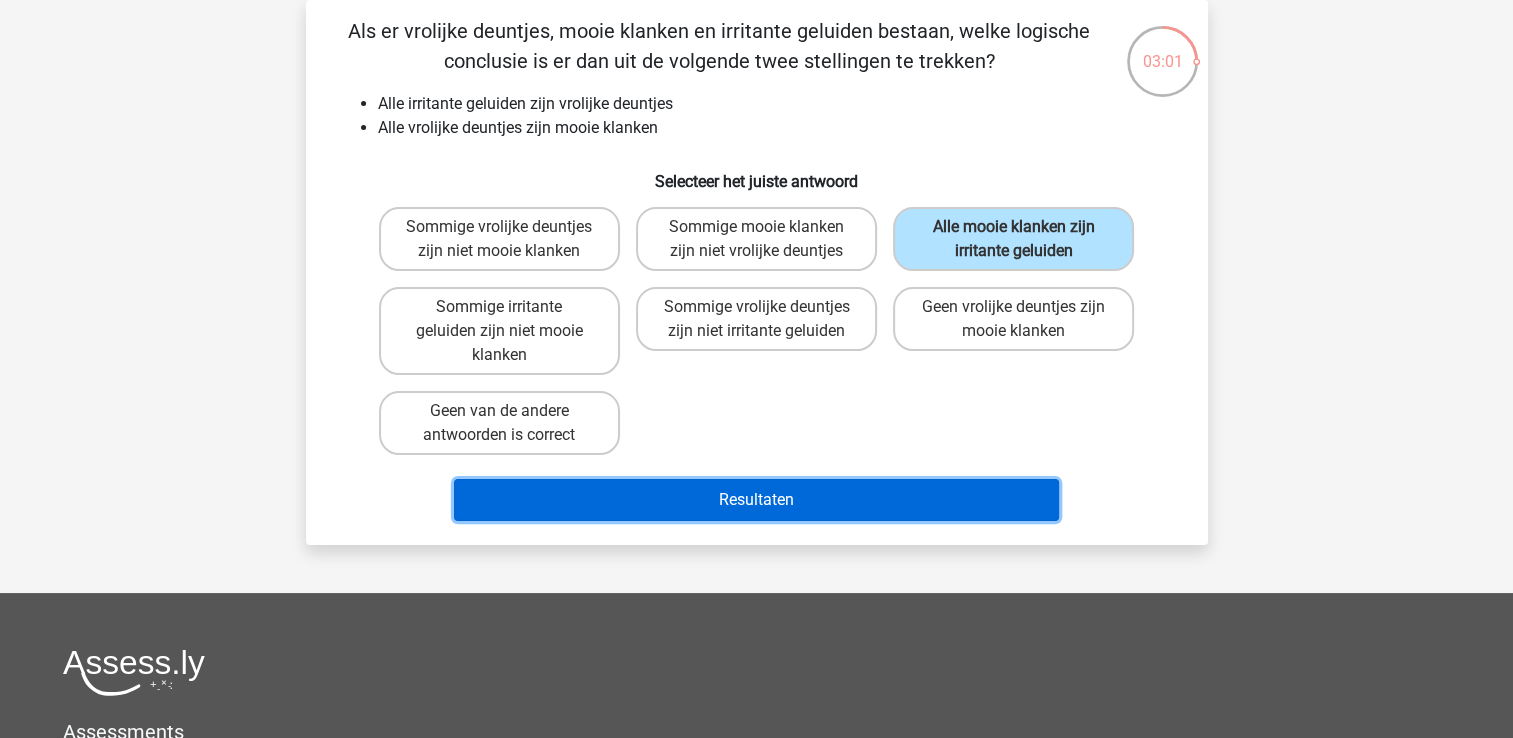 click on "Resultaten" at bounding box center [756, 500] 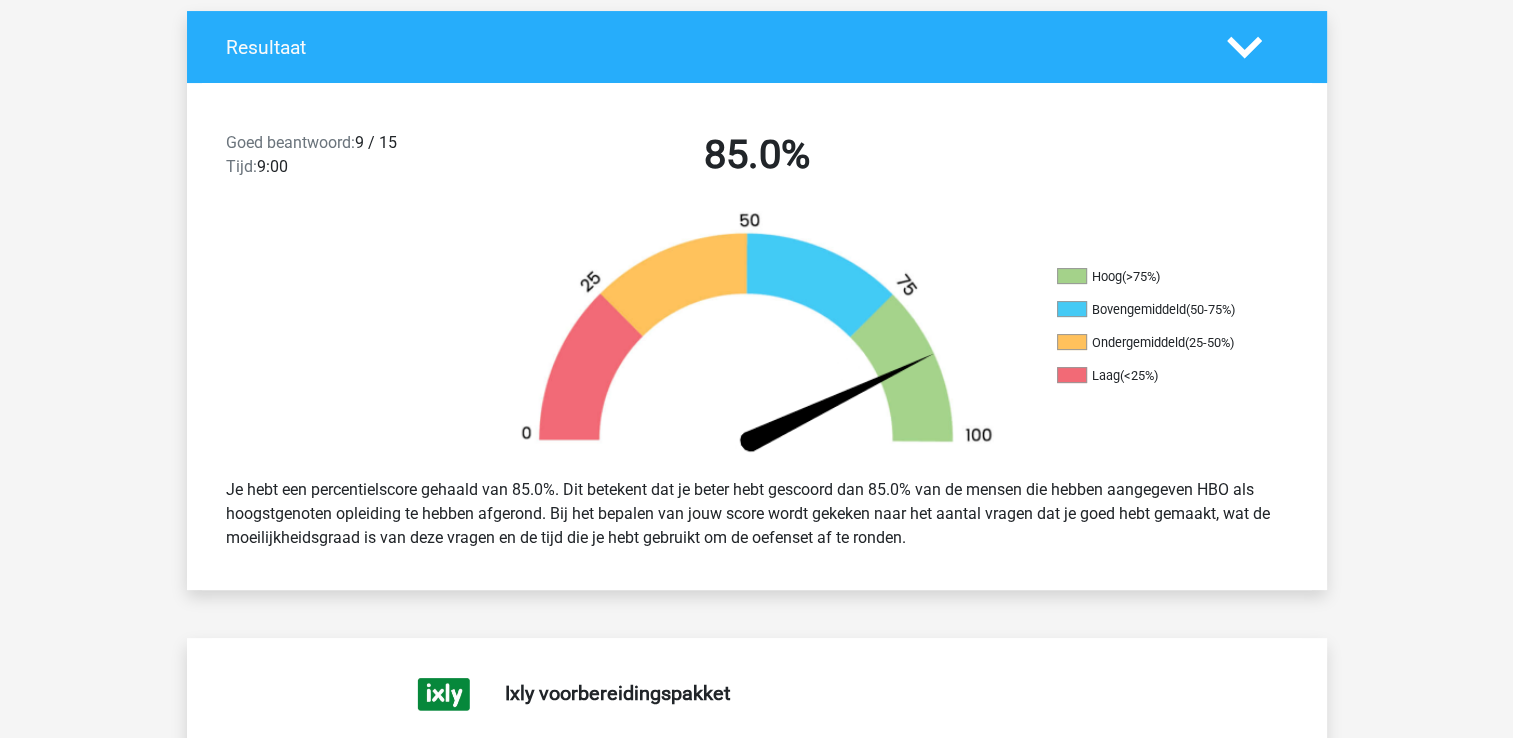 scroll, scrollTop: 400, scrollLeft: 0, axis: vertical 